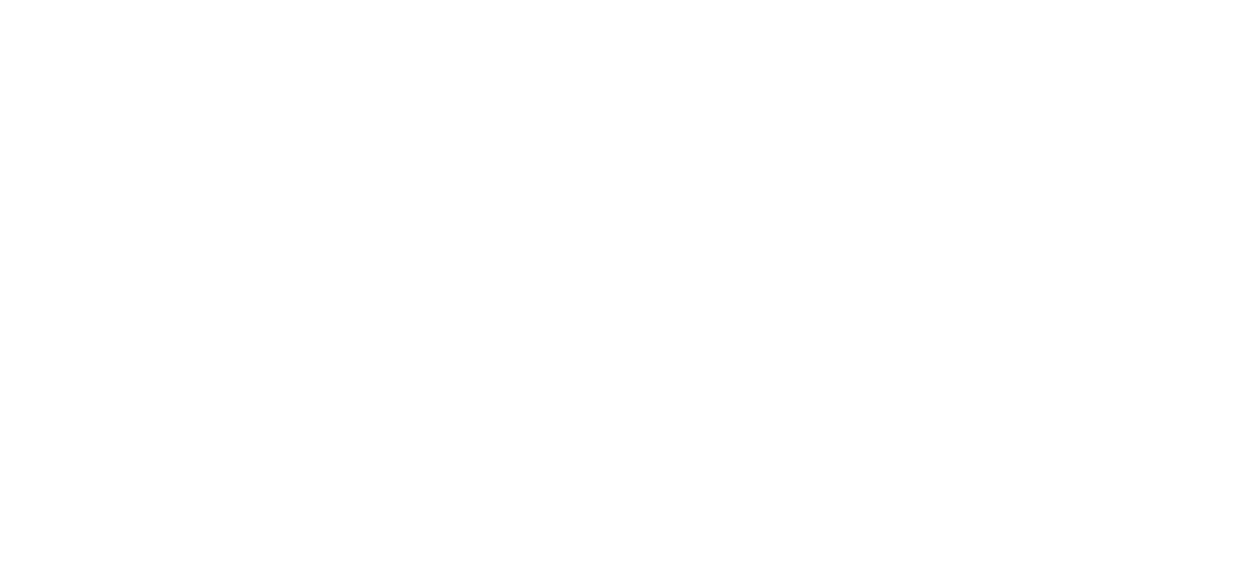 scroll, scrollTop: 0, scrollLeft: 0, axis: both 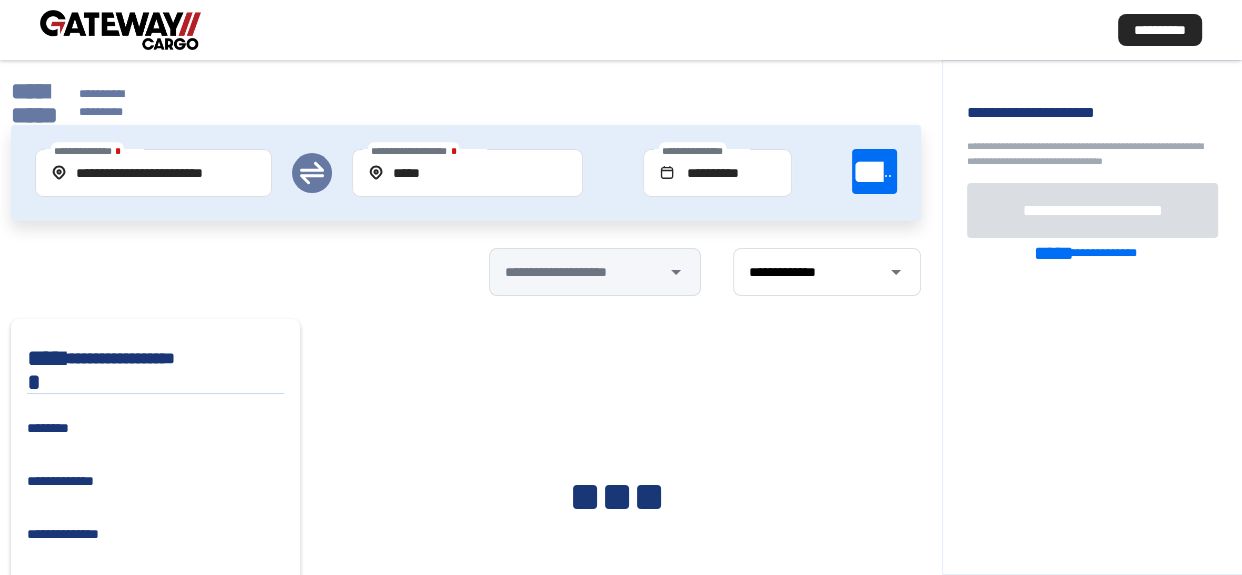 click on "**********" 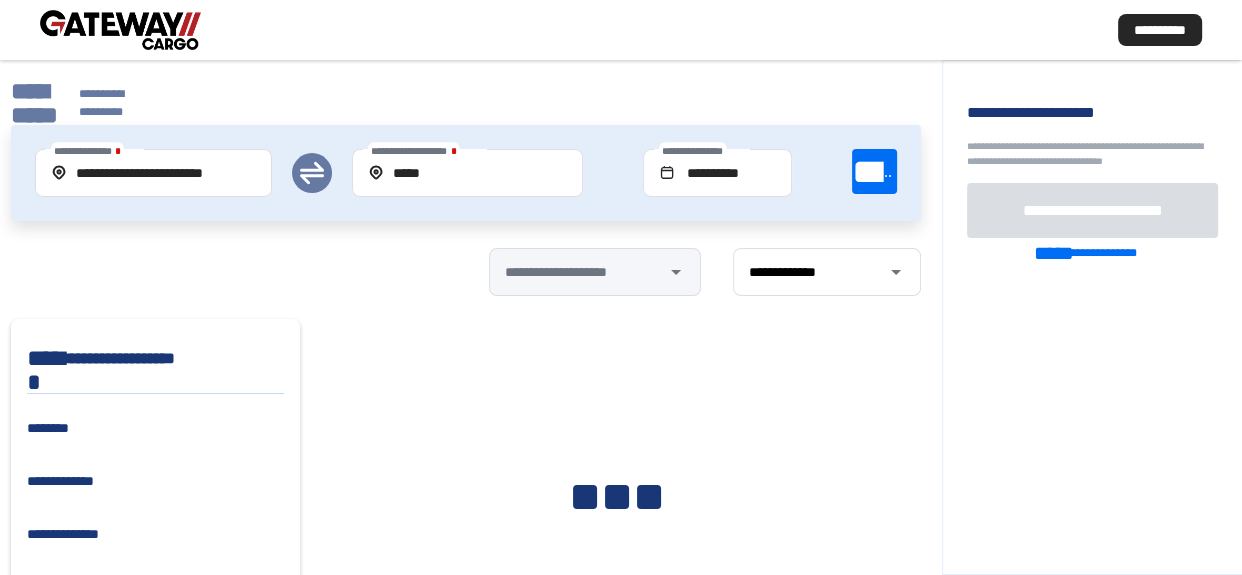 click on "**********" 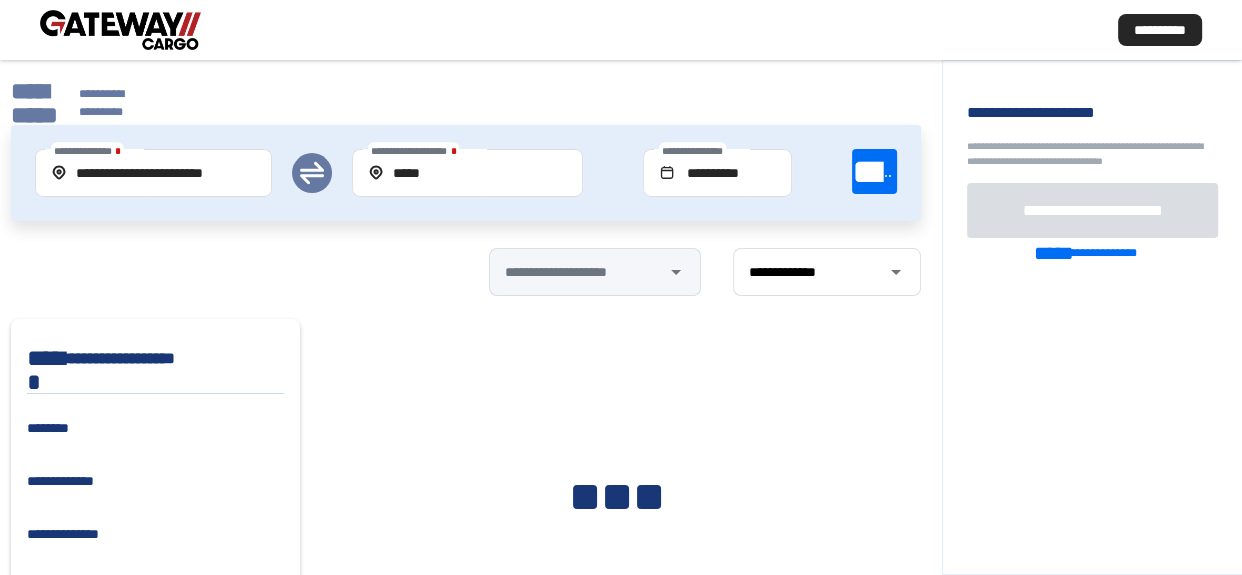 click on "**********" 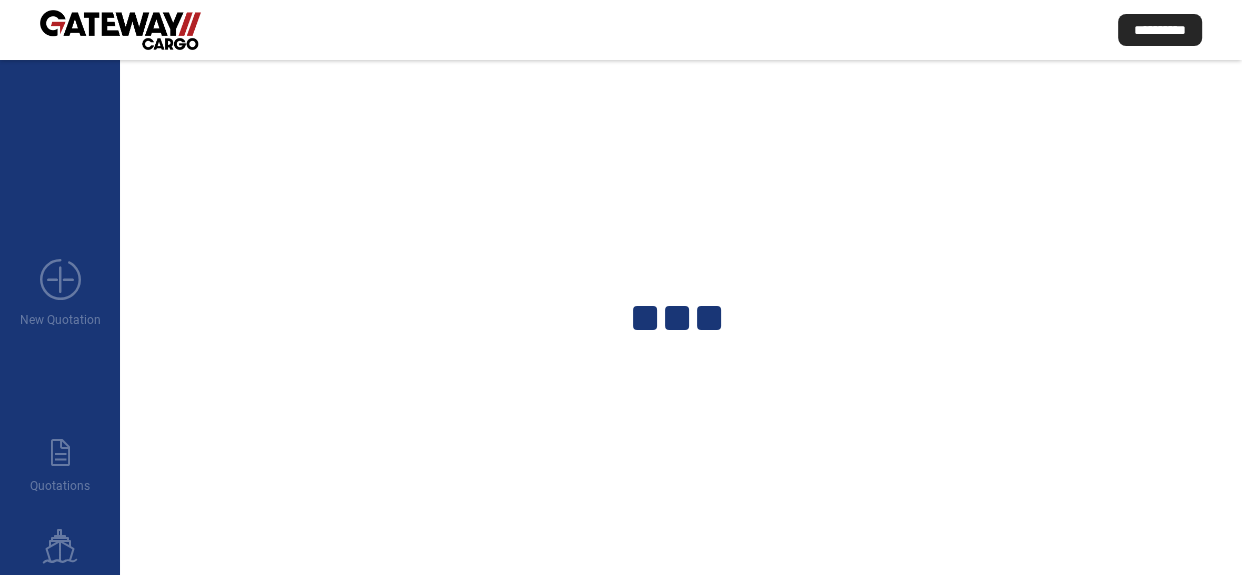 click on "add_new  New Quotation paper_text  Quotations ship  Shipments ** sign_out  question" at bounding box center (60, 575) 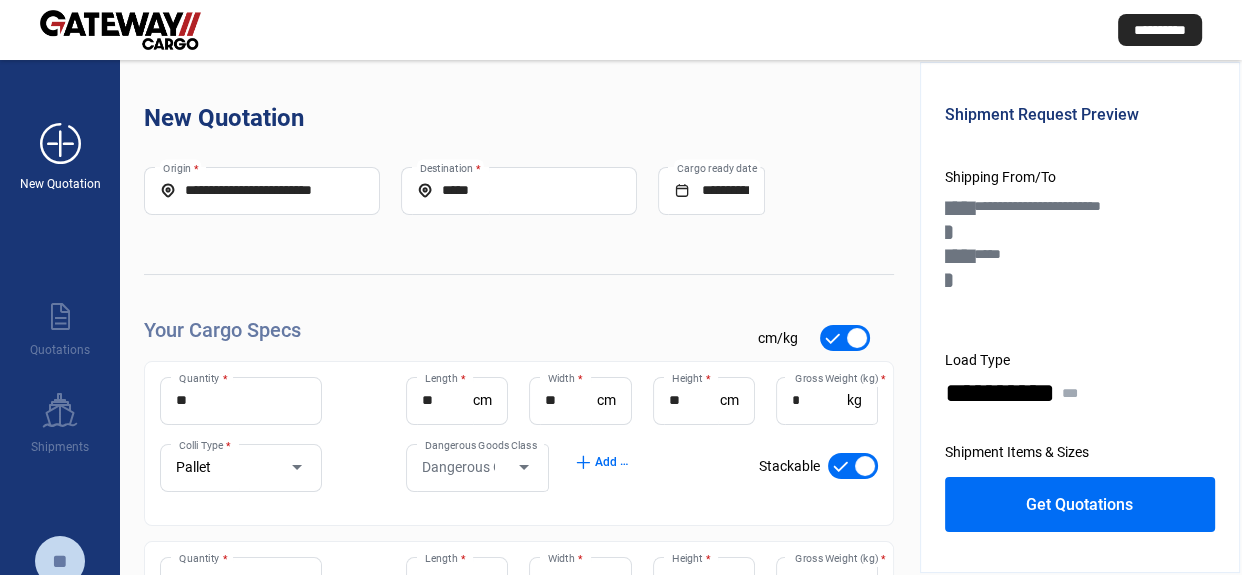 click on "add_new" at bounding box center [60, 144] 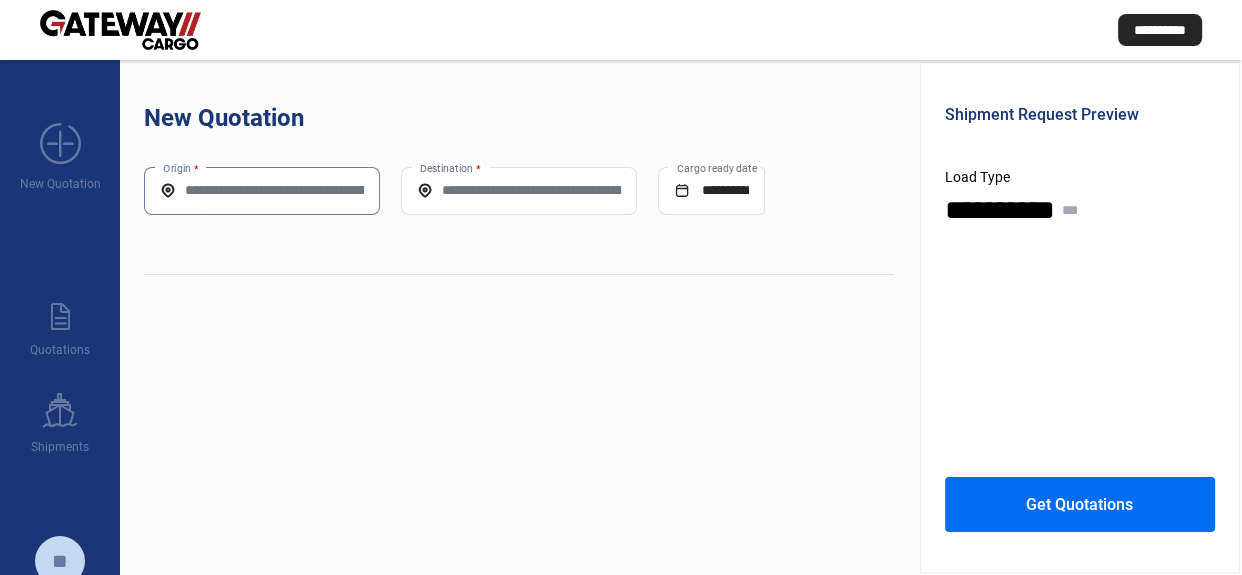 click on "Origin *" at bounding box center (262, 190) 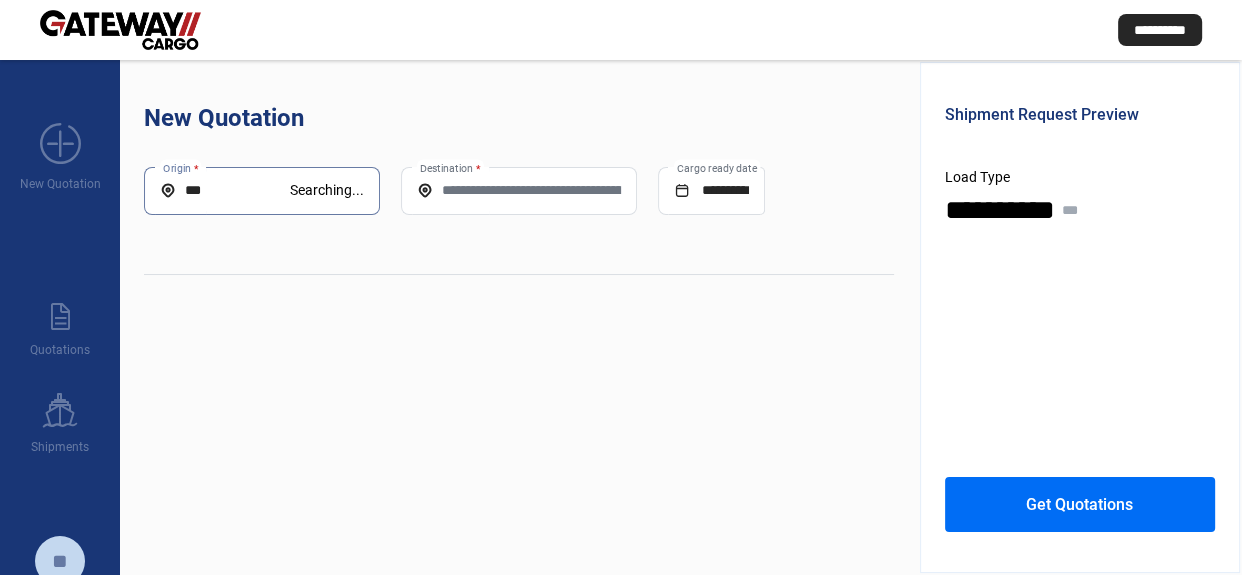 click on "***  Origin *" 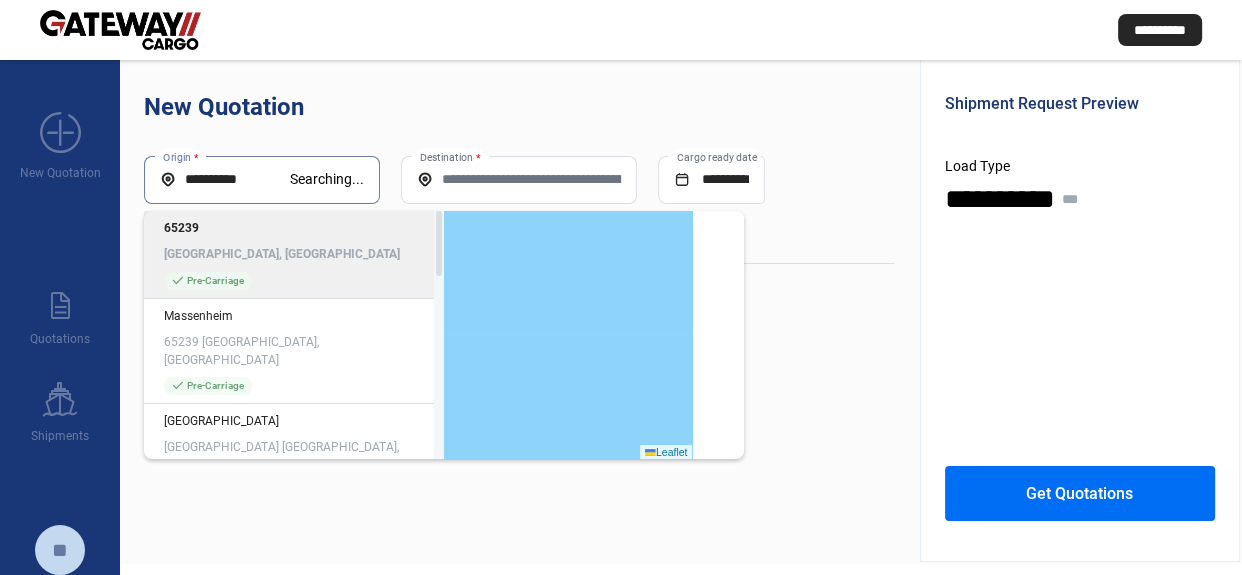 scroll, scrollTop: 0, scrollLeft: 0, axis: both 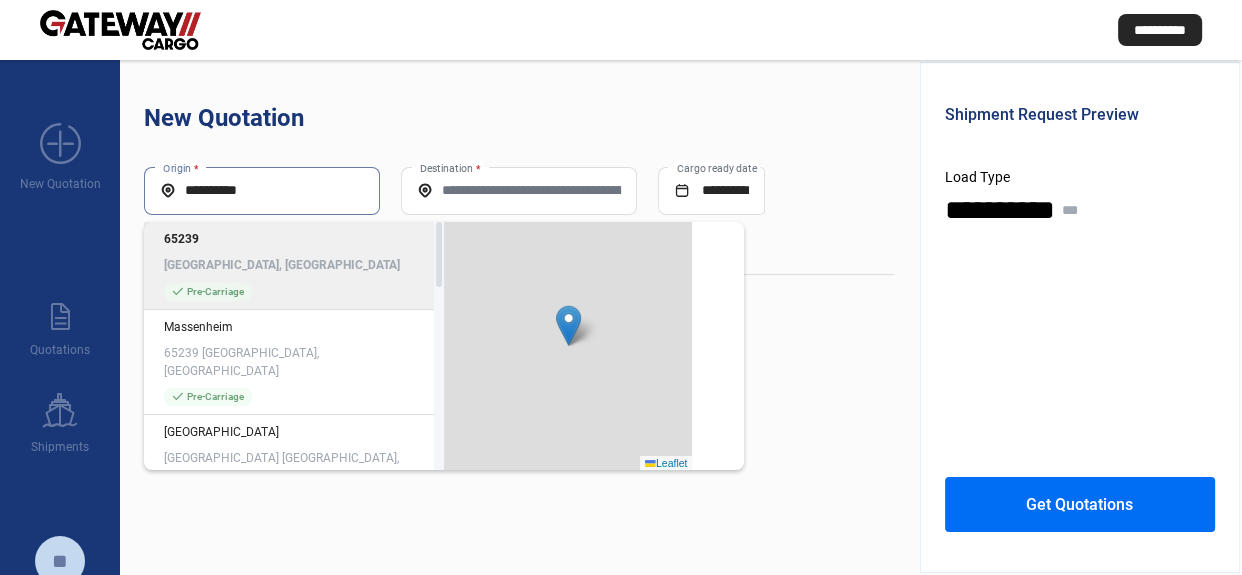 type on "**********" 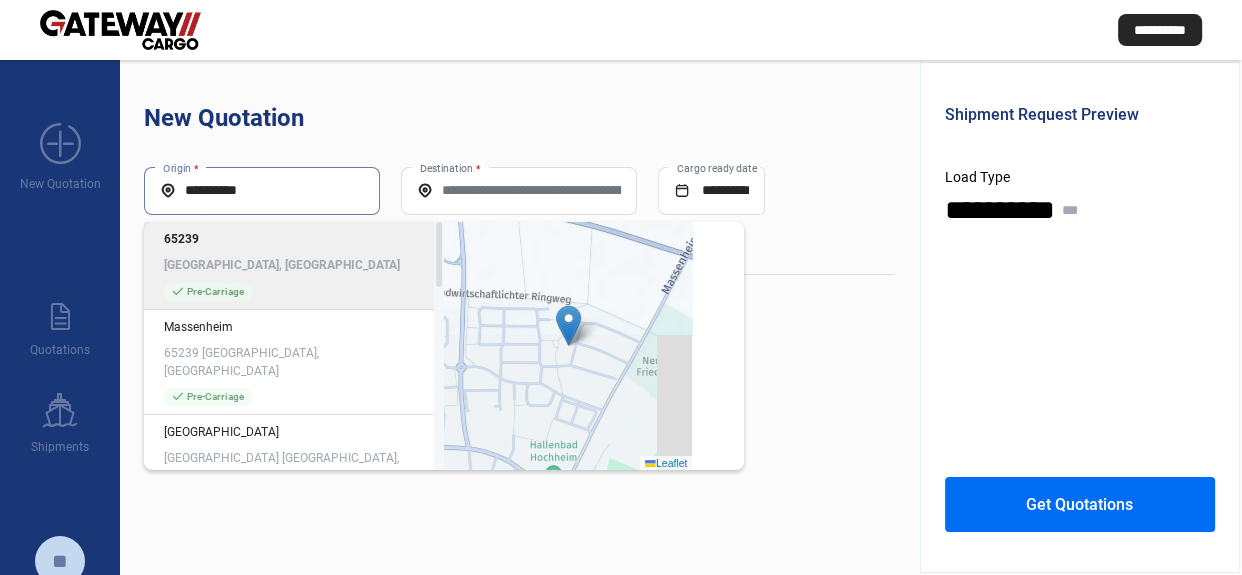 click on "[GEOGRAPHIC_DATA], [GEOGRAPHIC_DATA]" 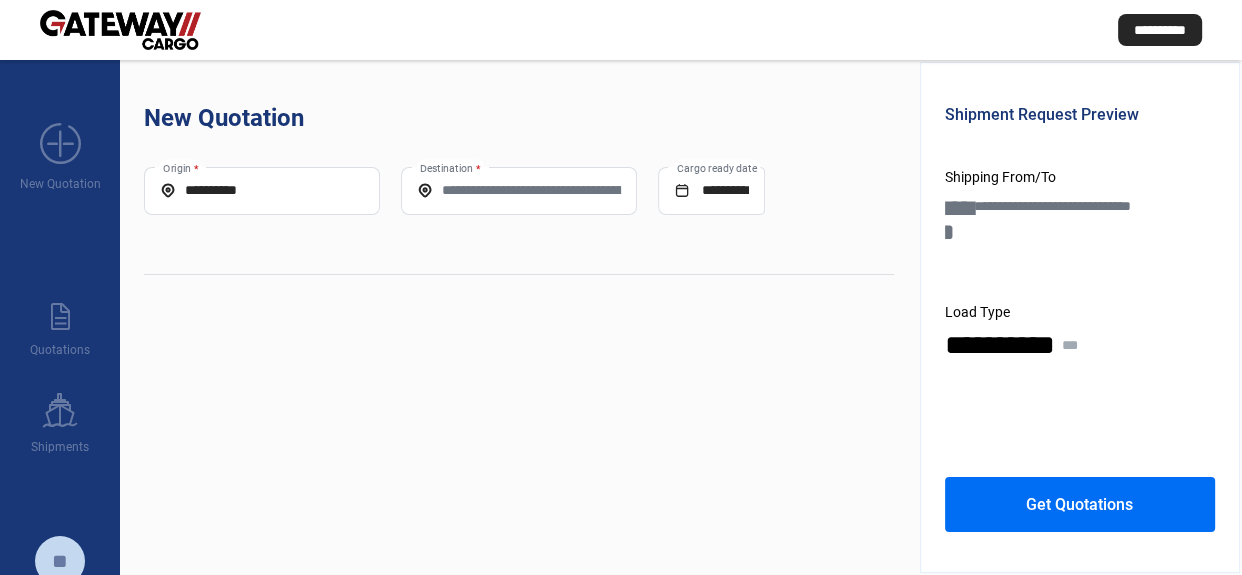 click on "Destination *" at bounding box center (519, 190) 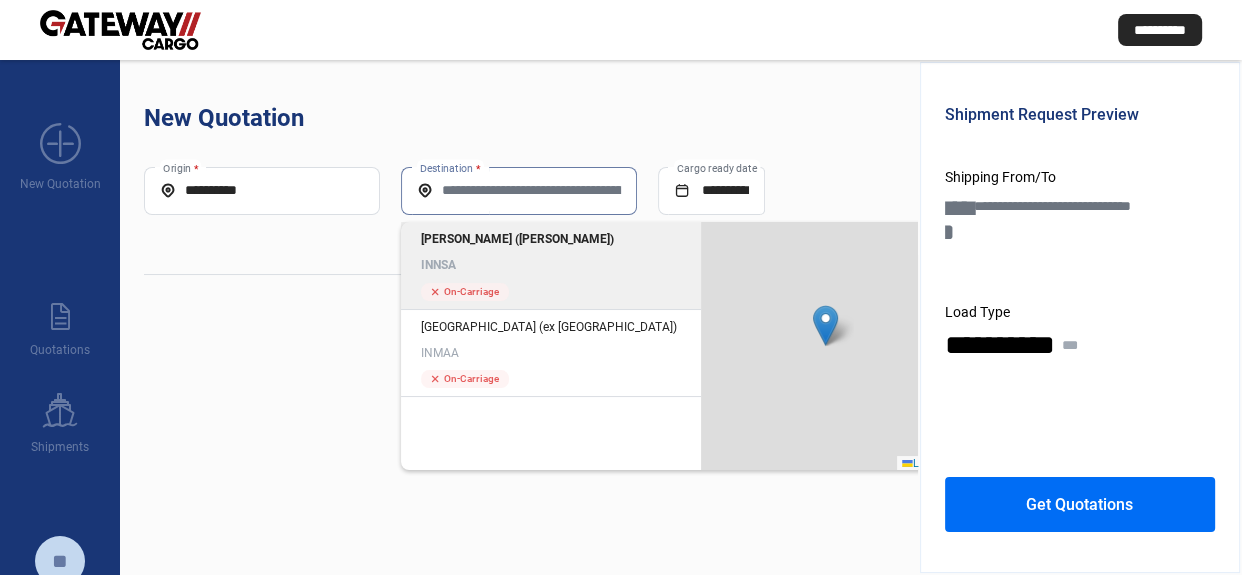 click on "INNSA" 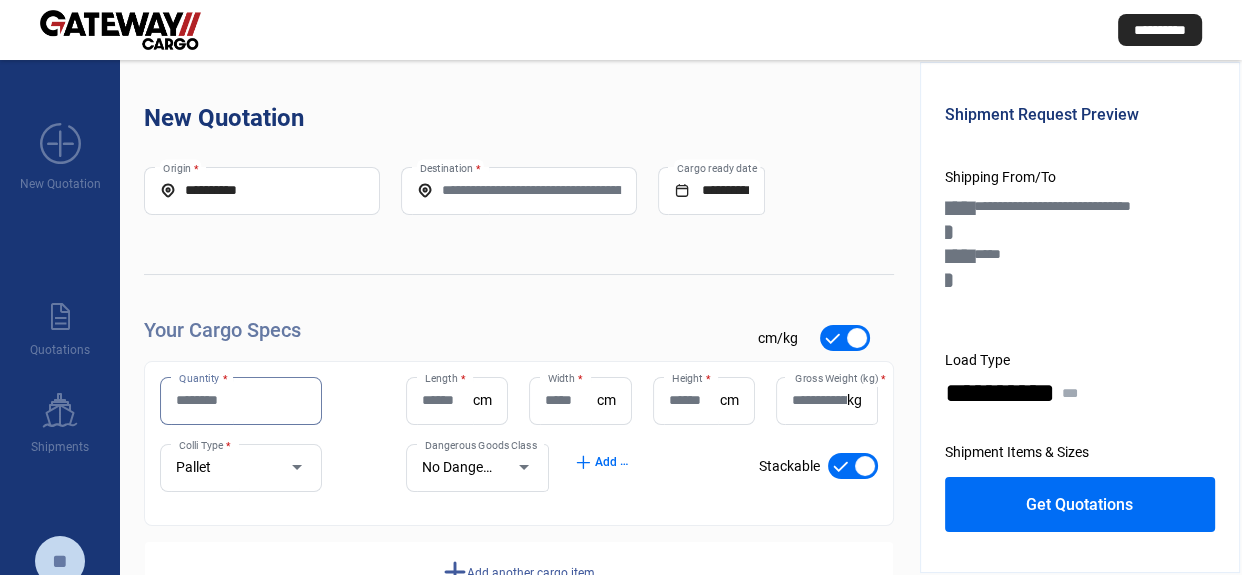 click on "Quantity *" at bounding box center [241, 400] 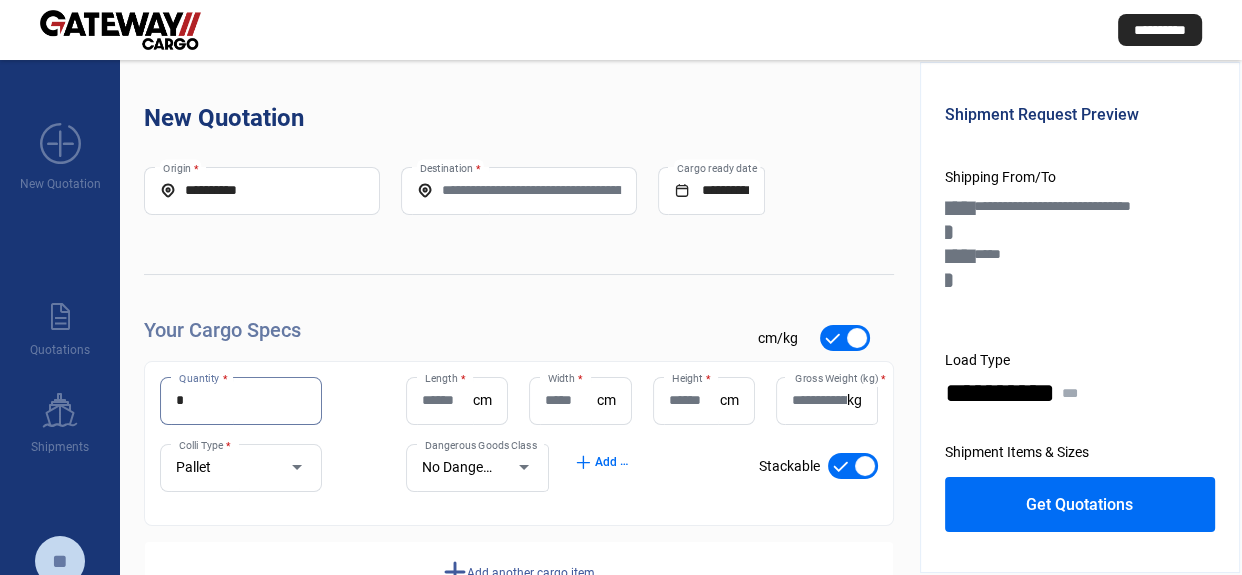 type on "*" 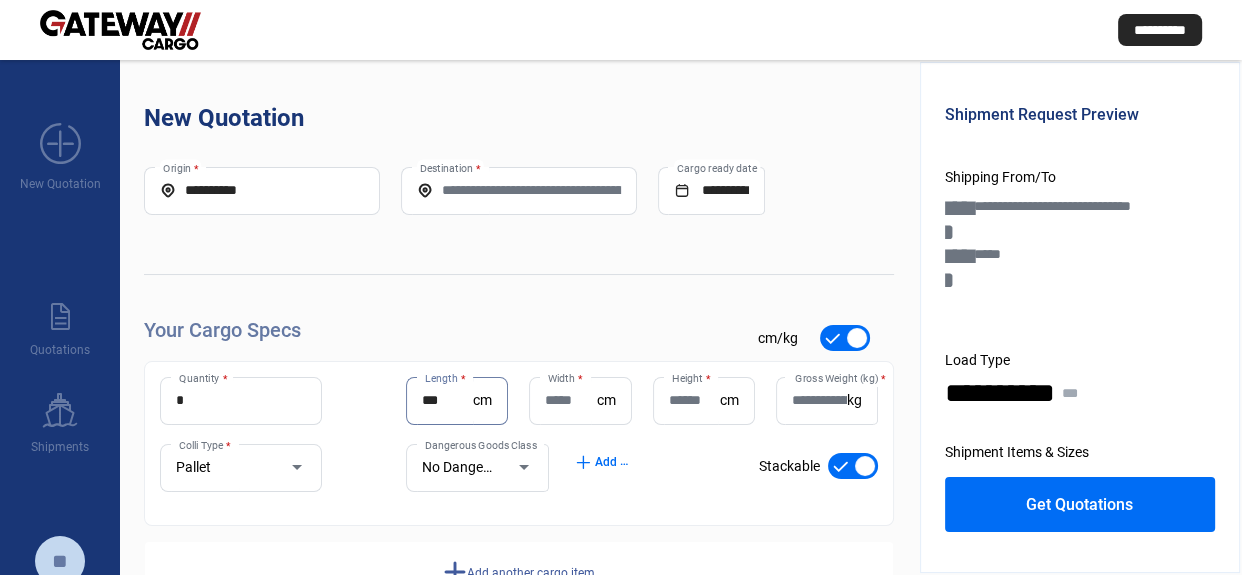 type on "***" 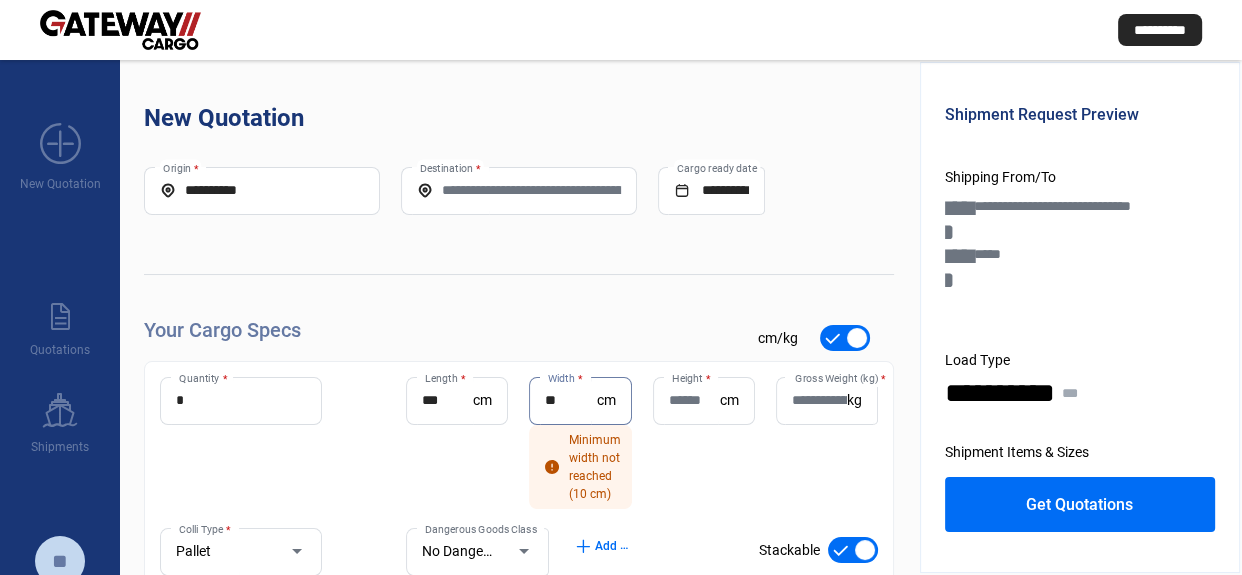 type on "**" 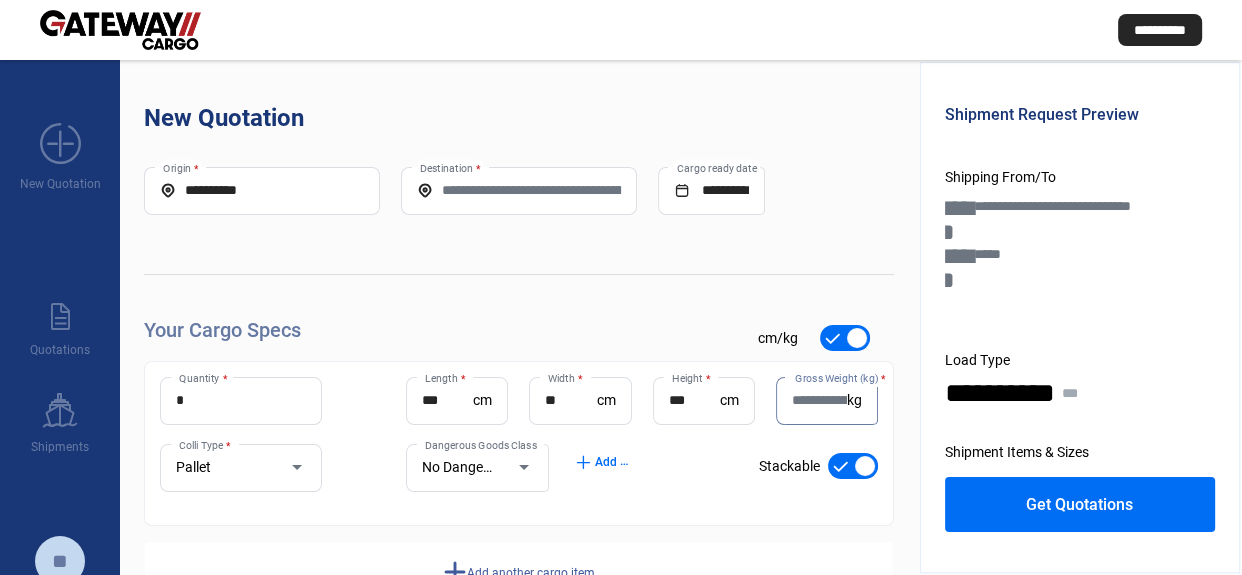 click on "*** Height  *" 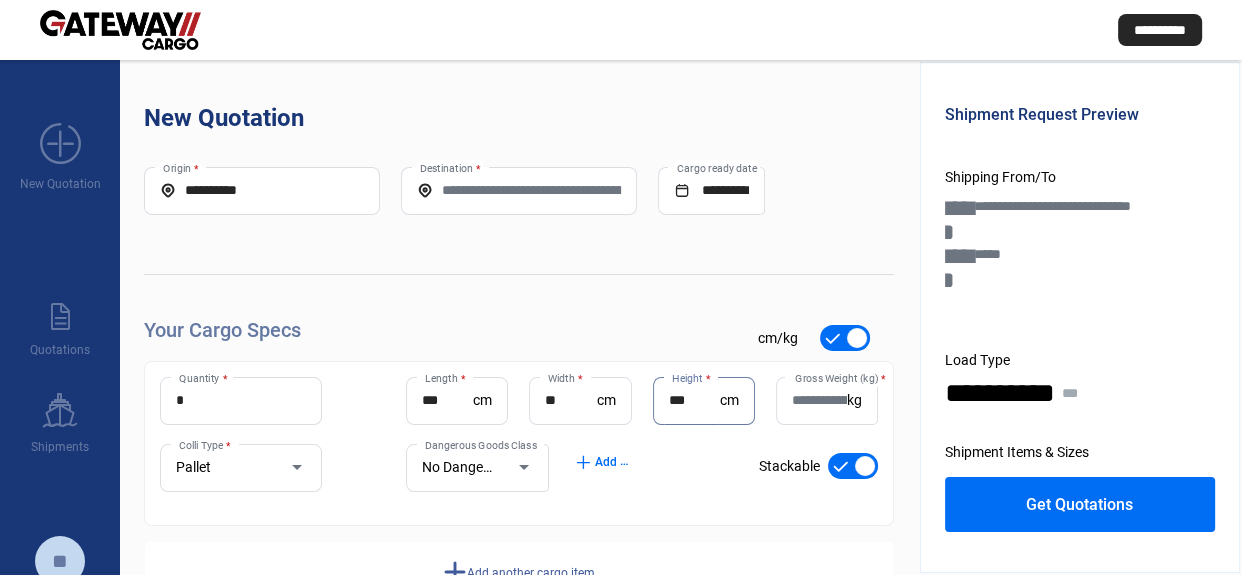 type on "***" 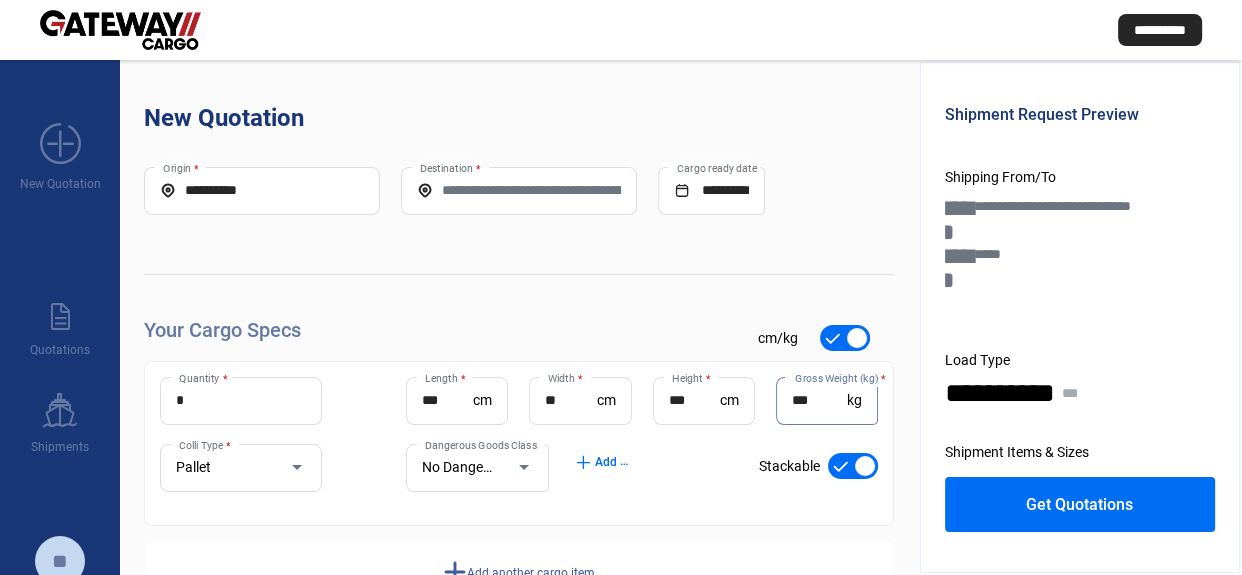 type on "***" 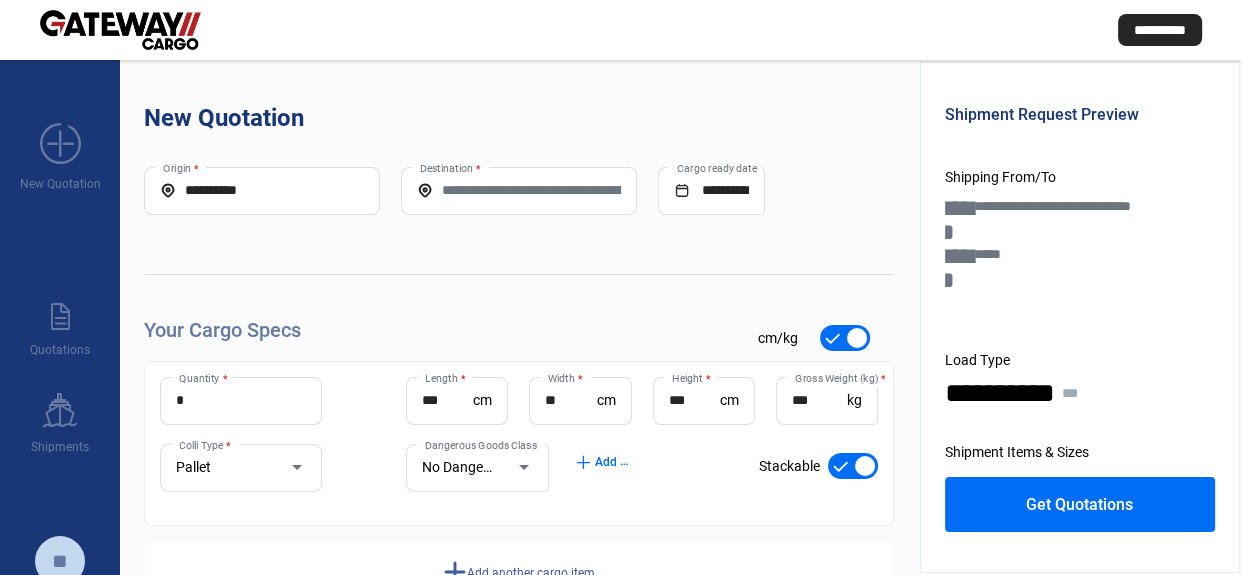 click on "Get Quotations" 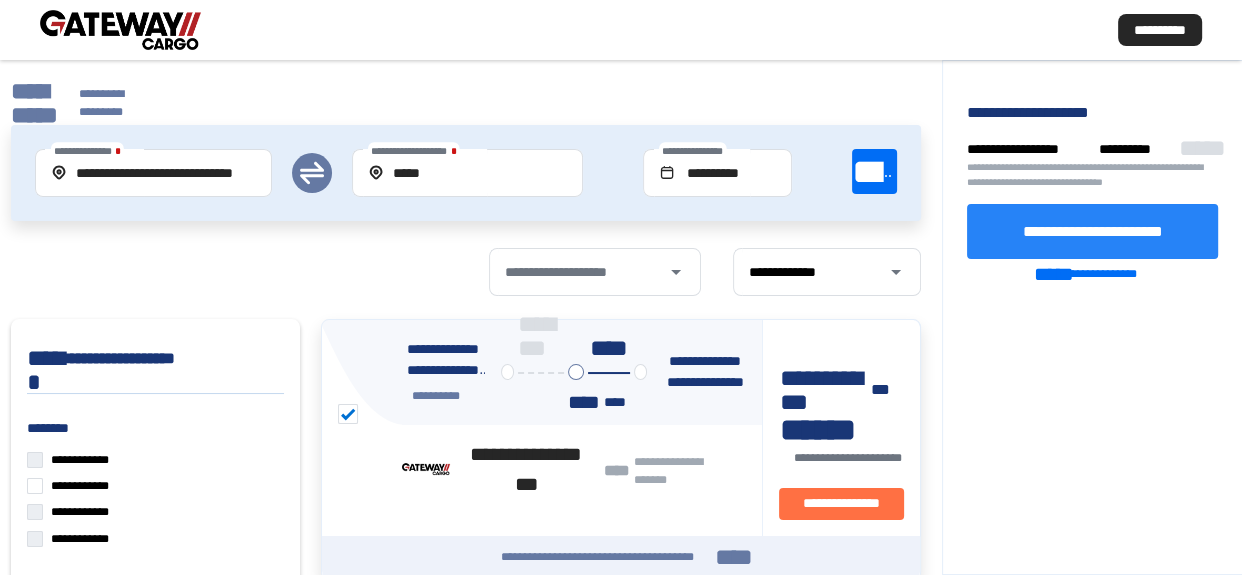 click on "**********" 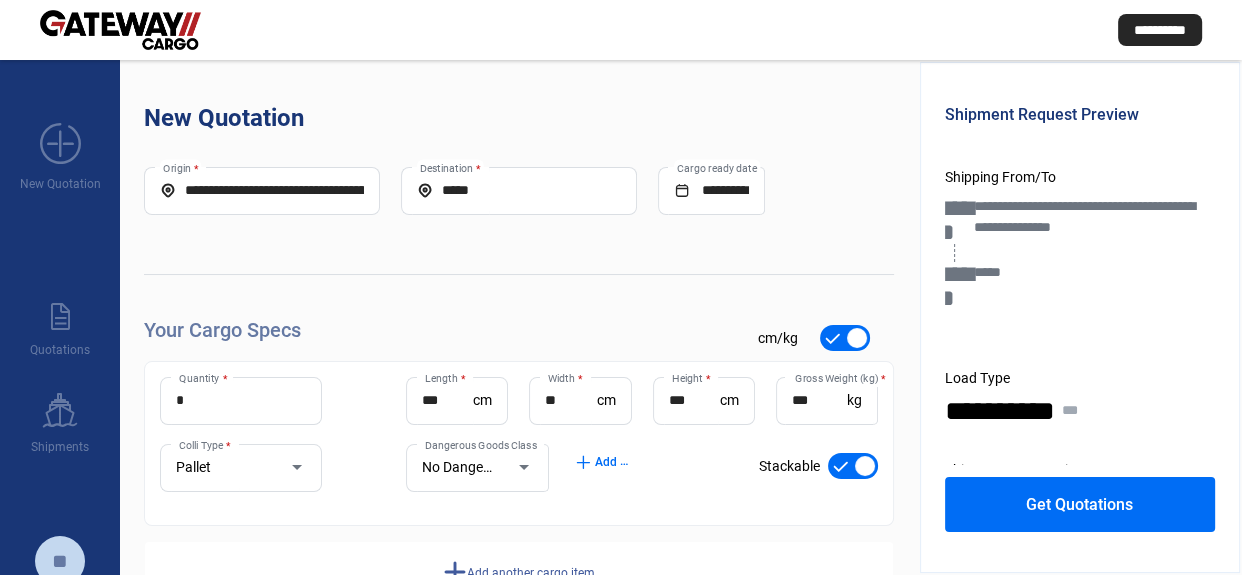click at bounding box center [853, 466] 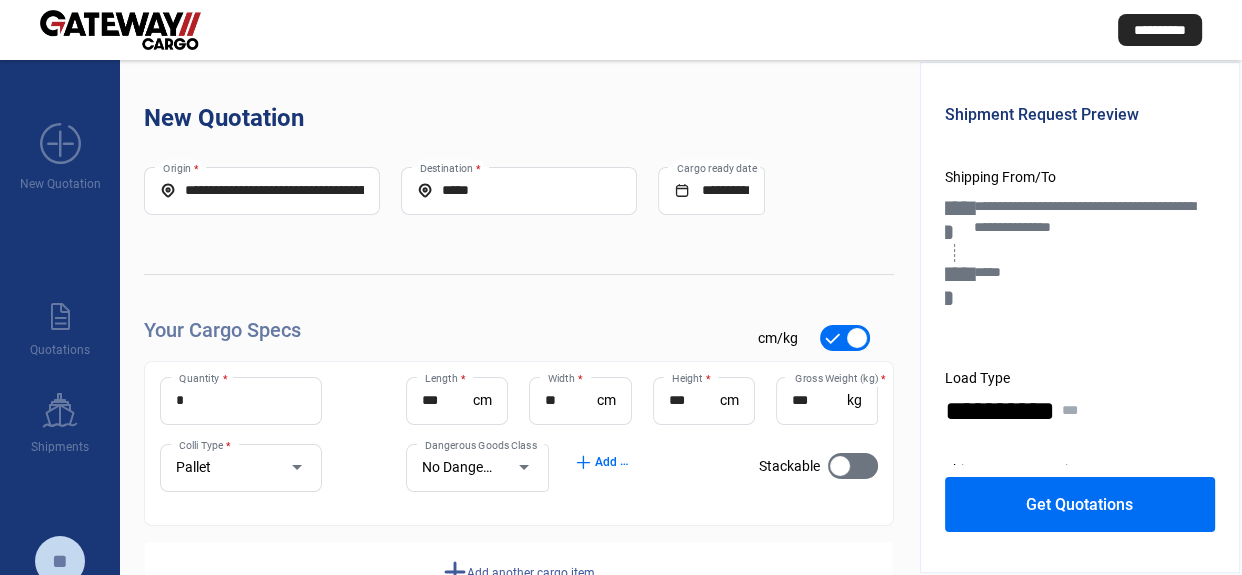 click on "Get Quotations" 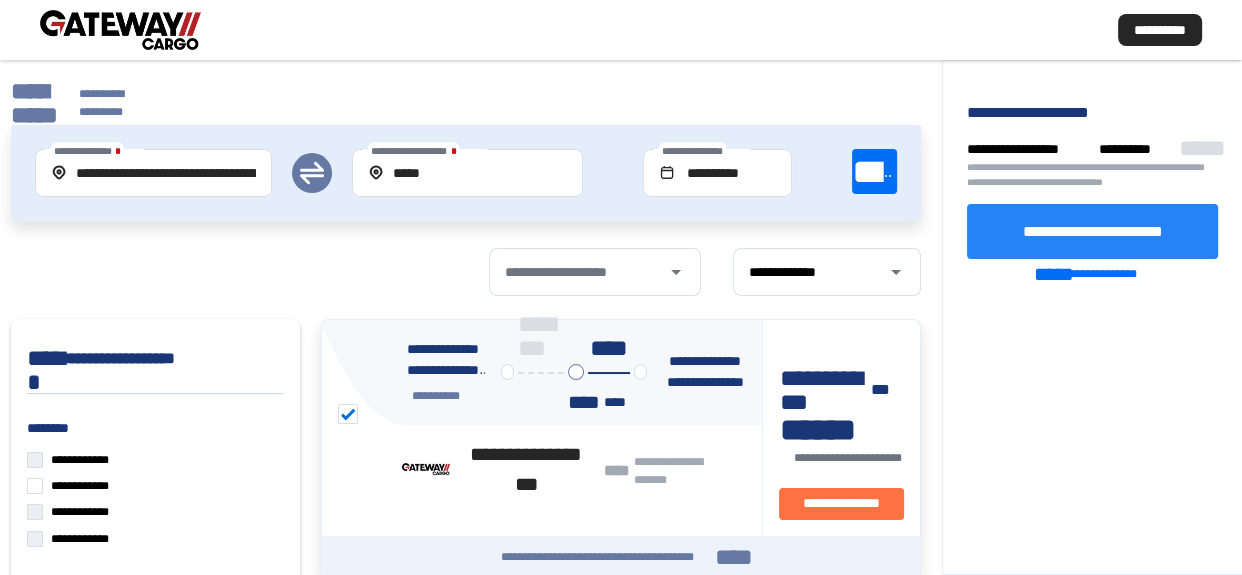 click on "**********" 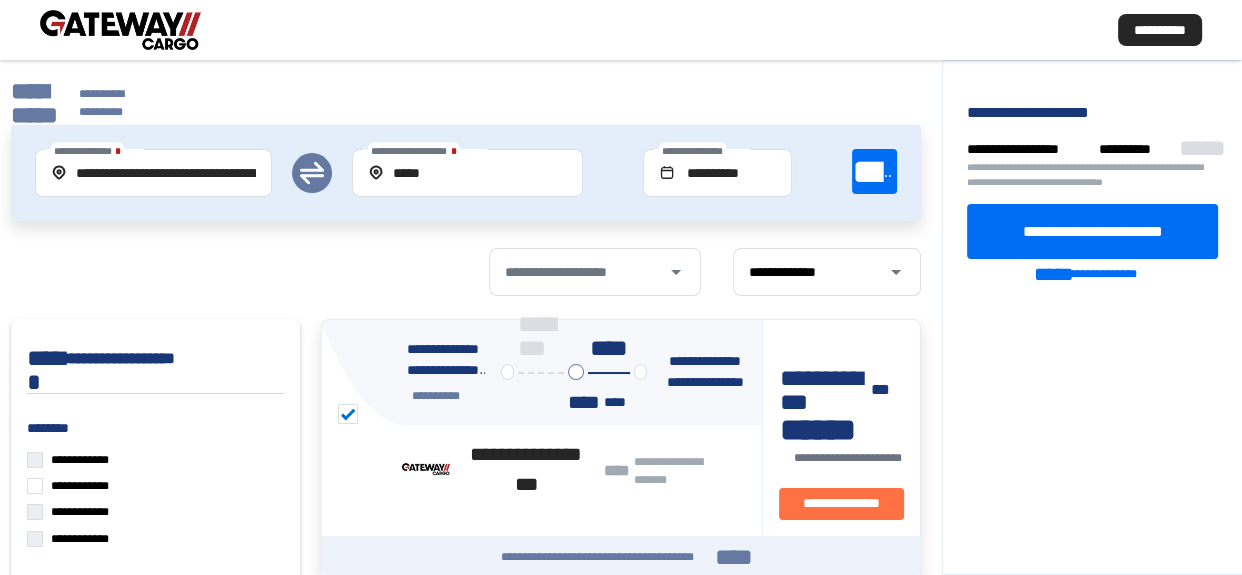 click on "**********" 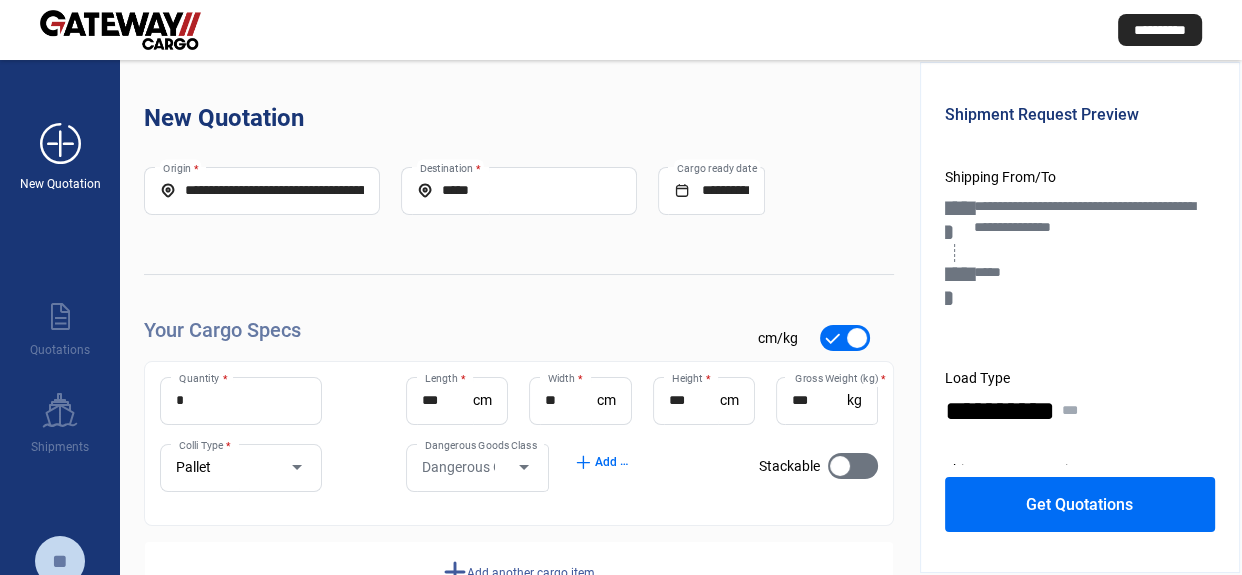 click on "add_new  New Quotation" at bounding box center (60, 146) 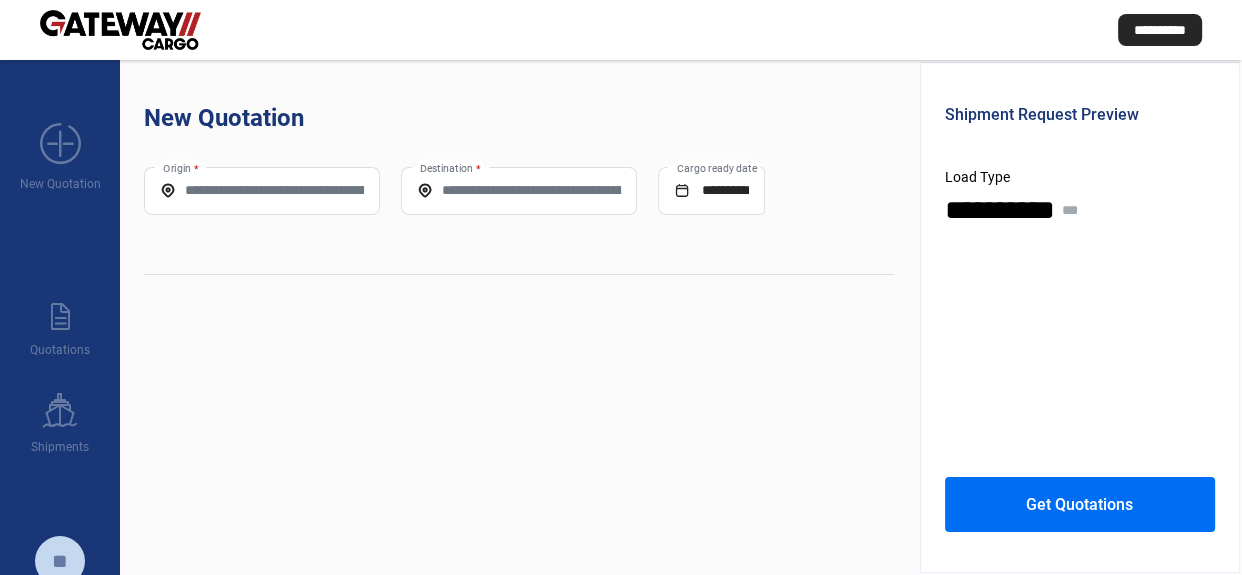 click on "Origin *" 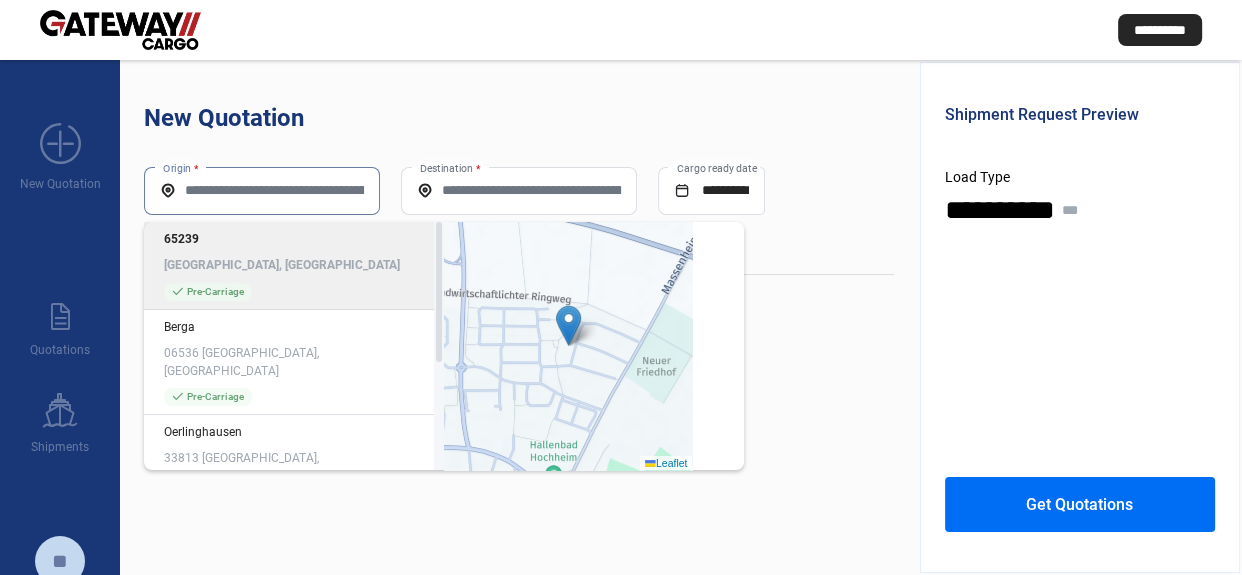 paste on "**********" 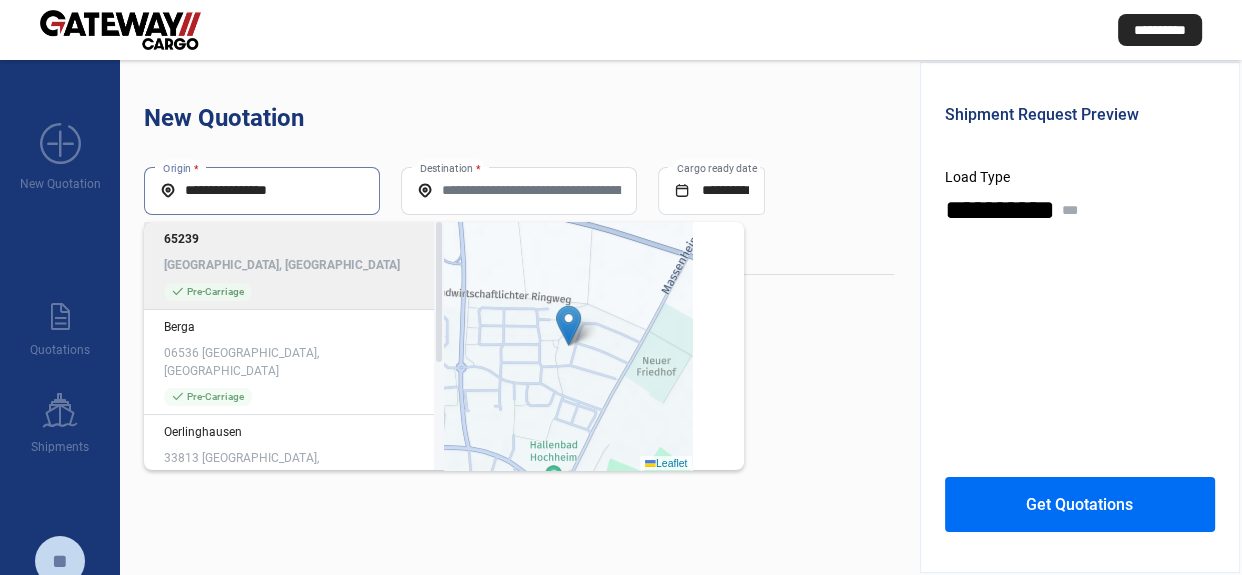 type on "**********" 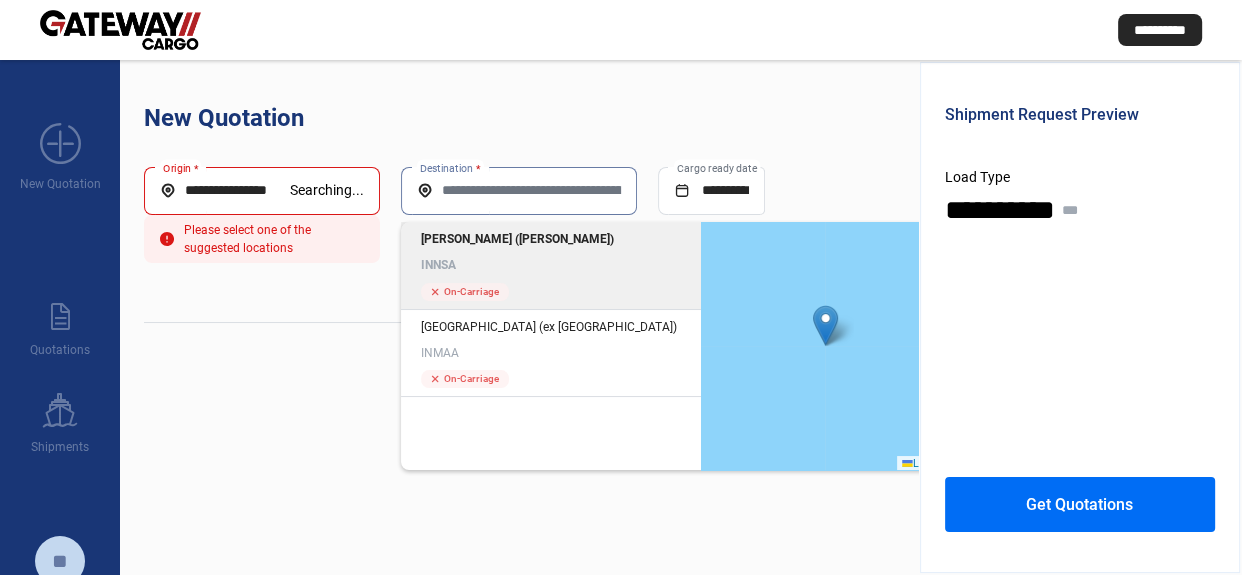 click on "INNSA" 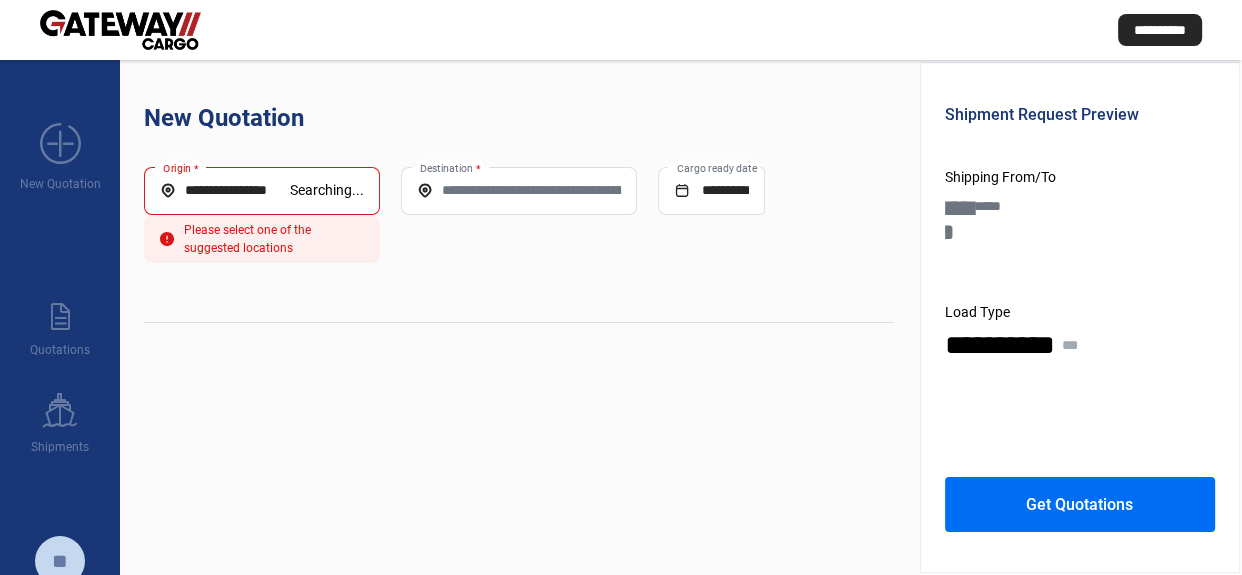 click on "New Quotation" 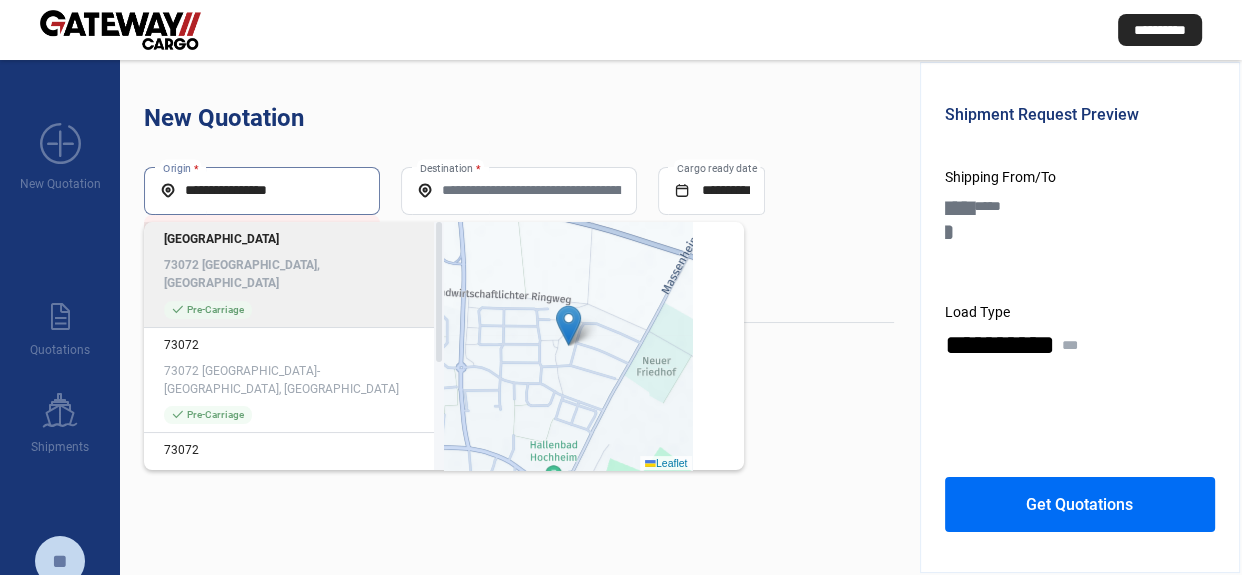 click on "Donzdorf 73072 [GEOGRAPHIC_DATA], [GEOGRAPHIC_DATA]" 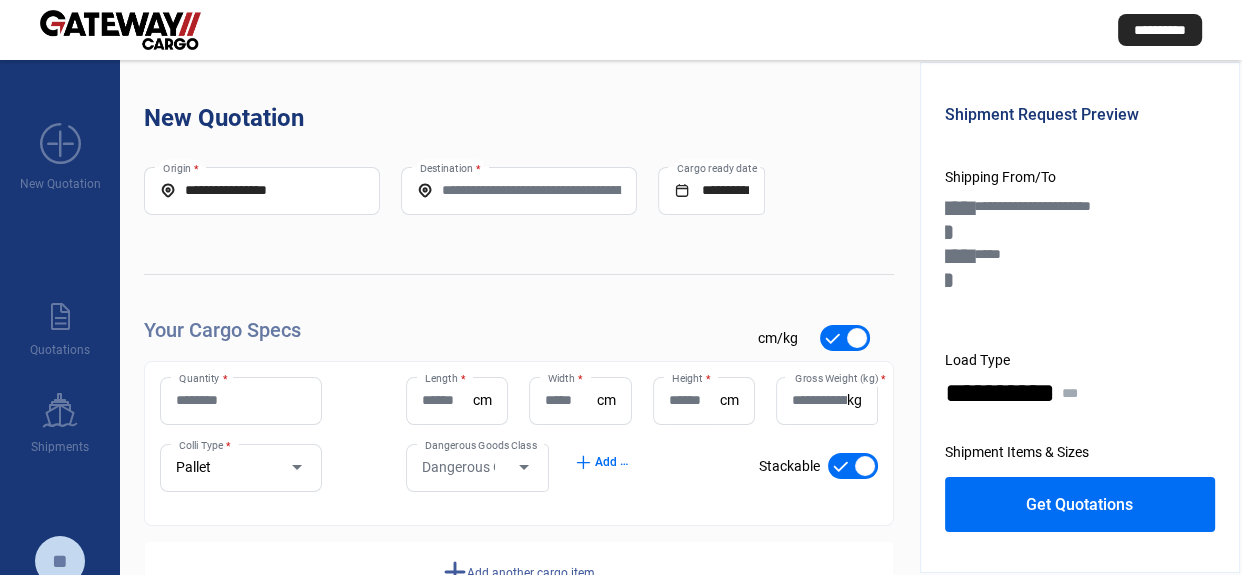 click on "**********" 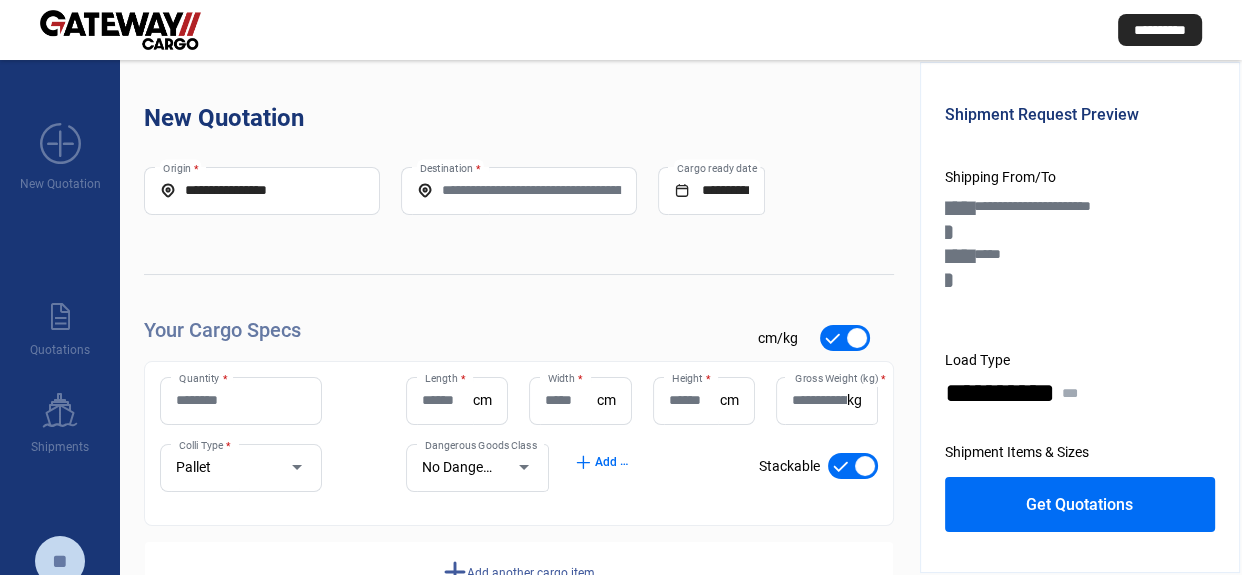 click on "Quantity *" 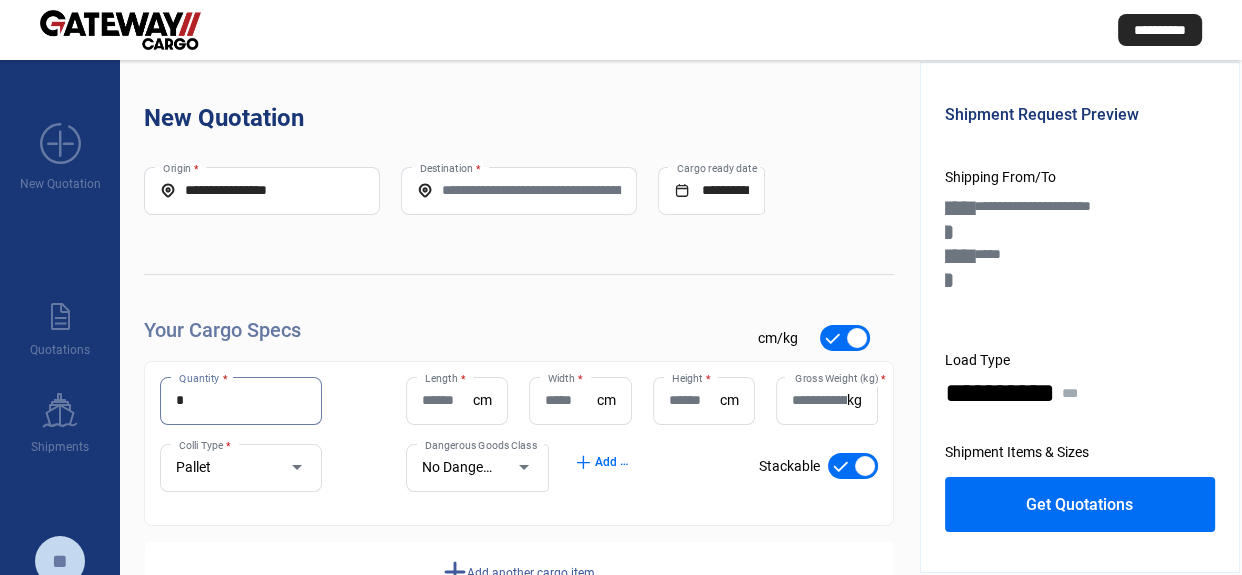 type on "*" 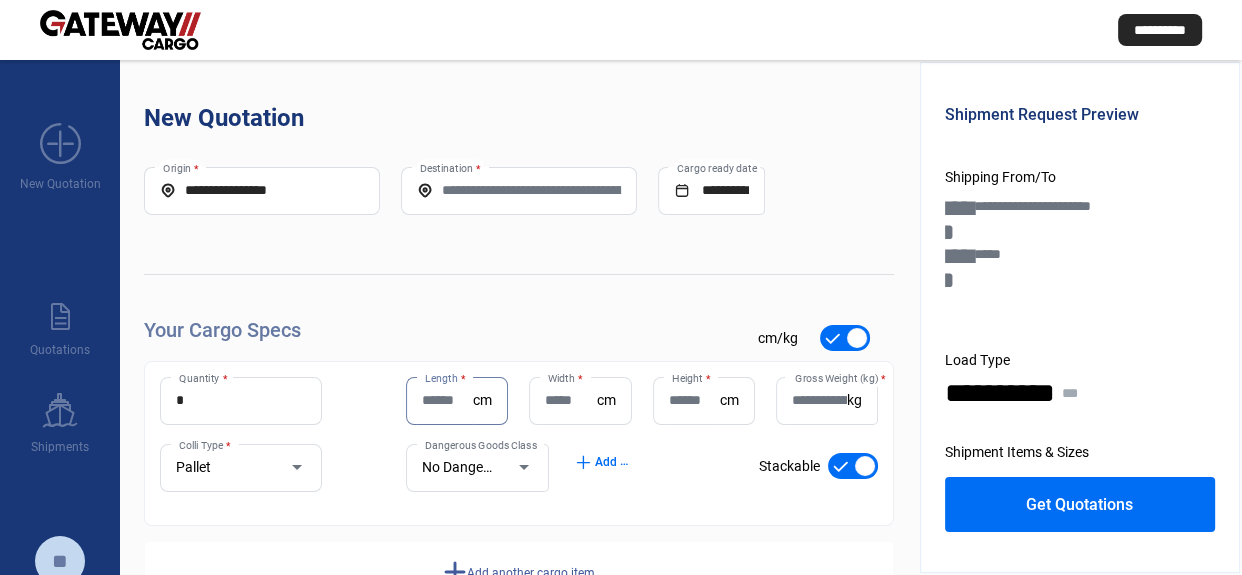 click on "*  Quantity *" 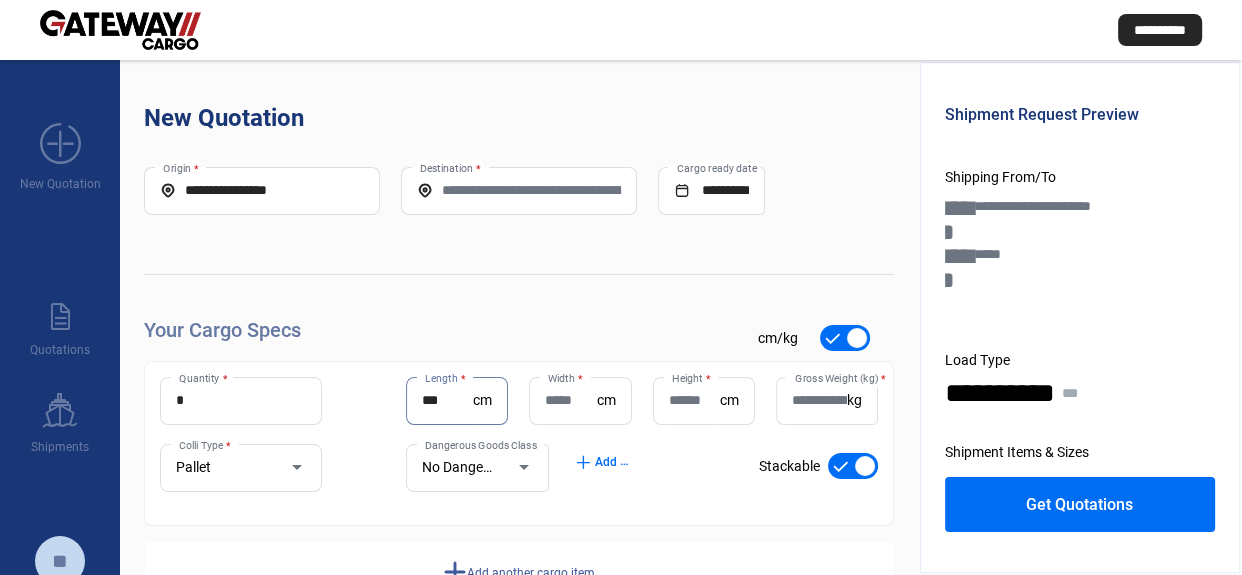 type on "***" 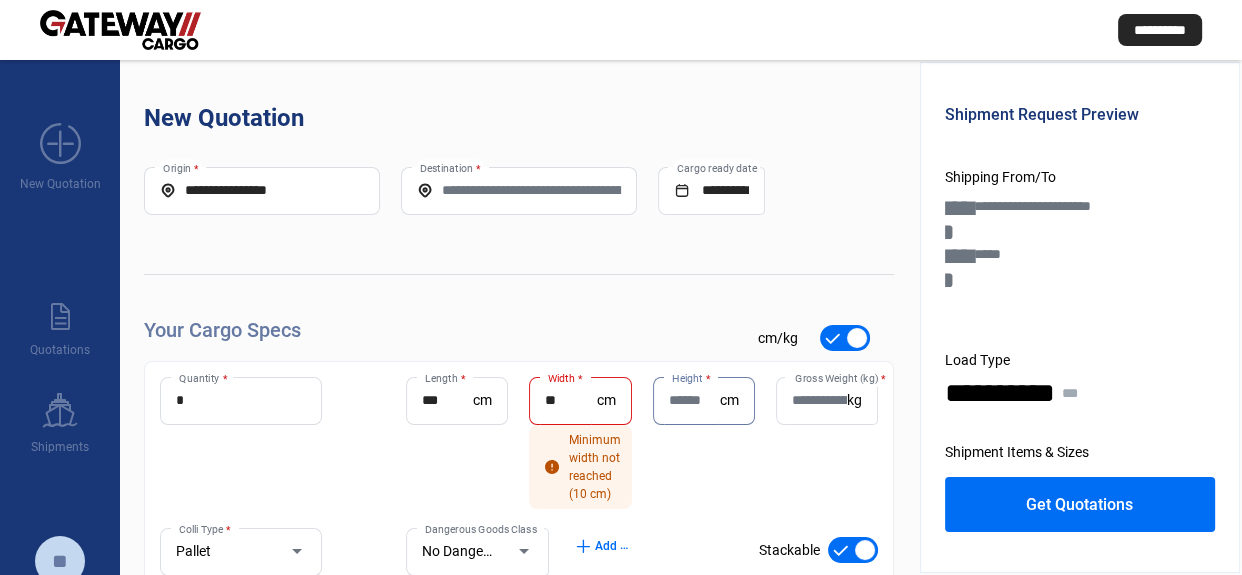 click on "** Width  *" 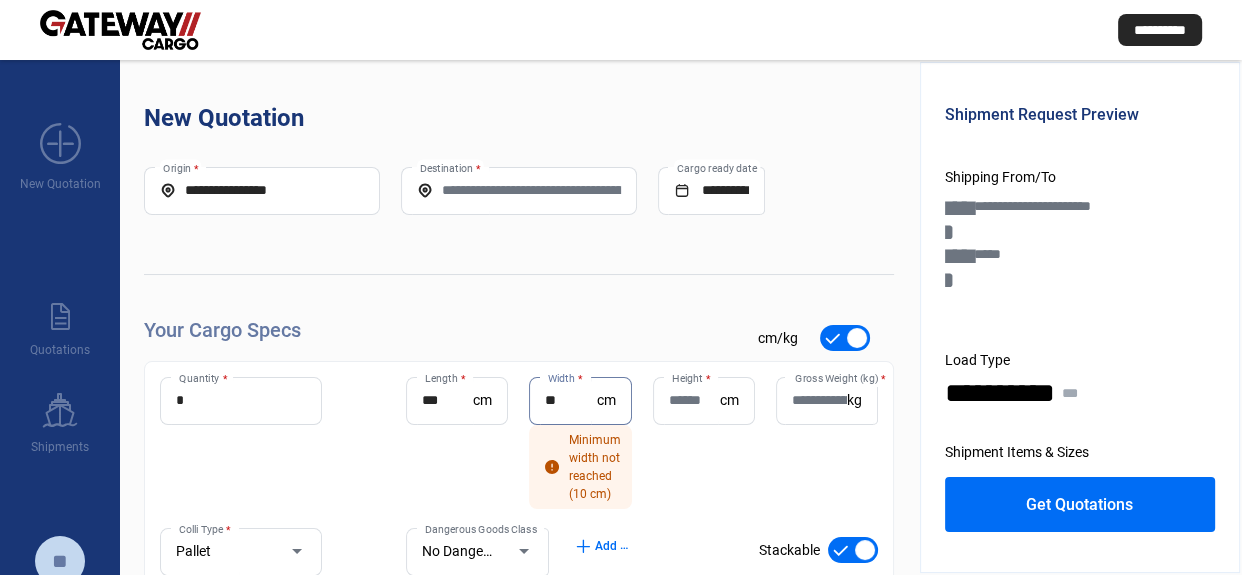 type on "*" 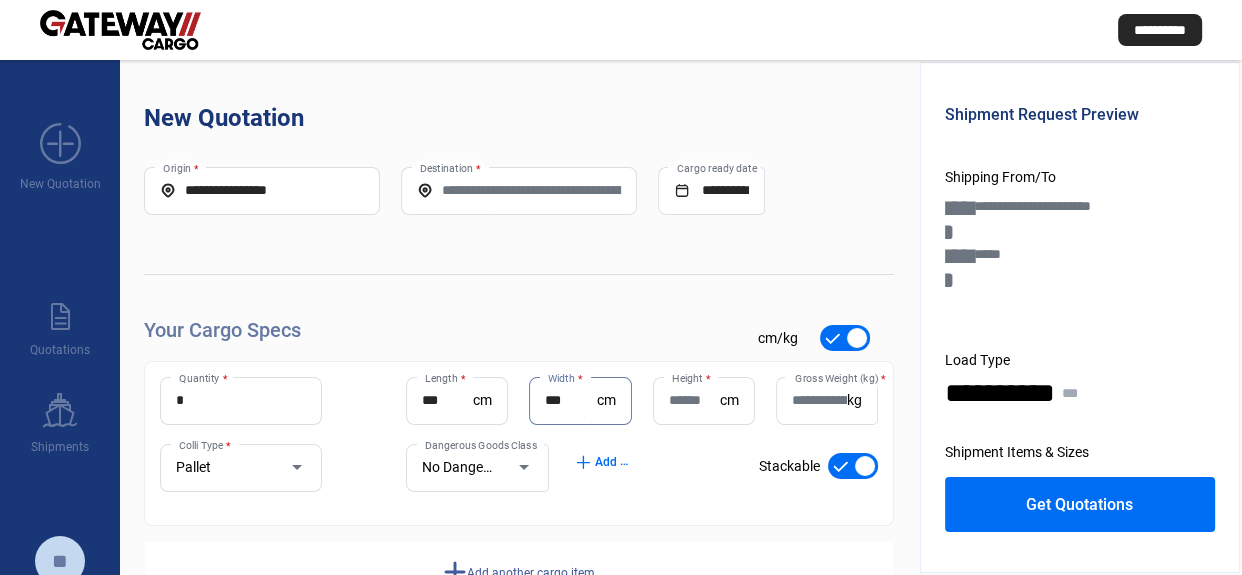 type on "***" 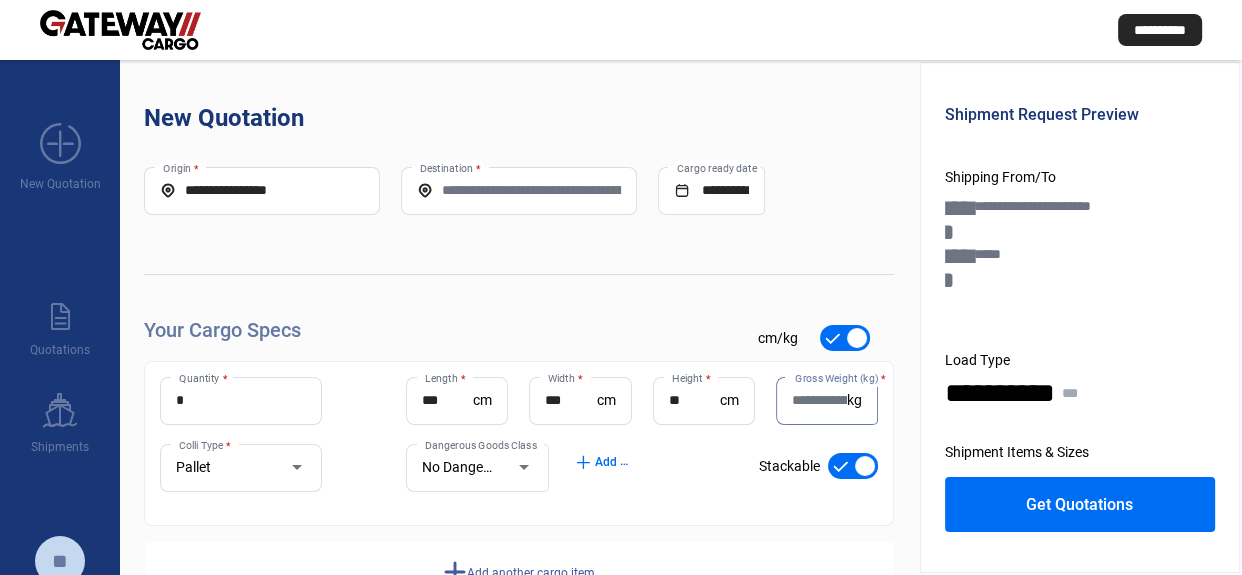 click on "**" at bounding box center (694, 400) 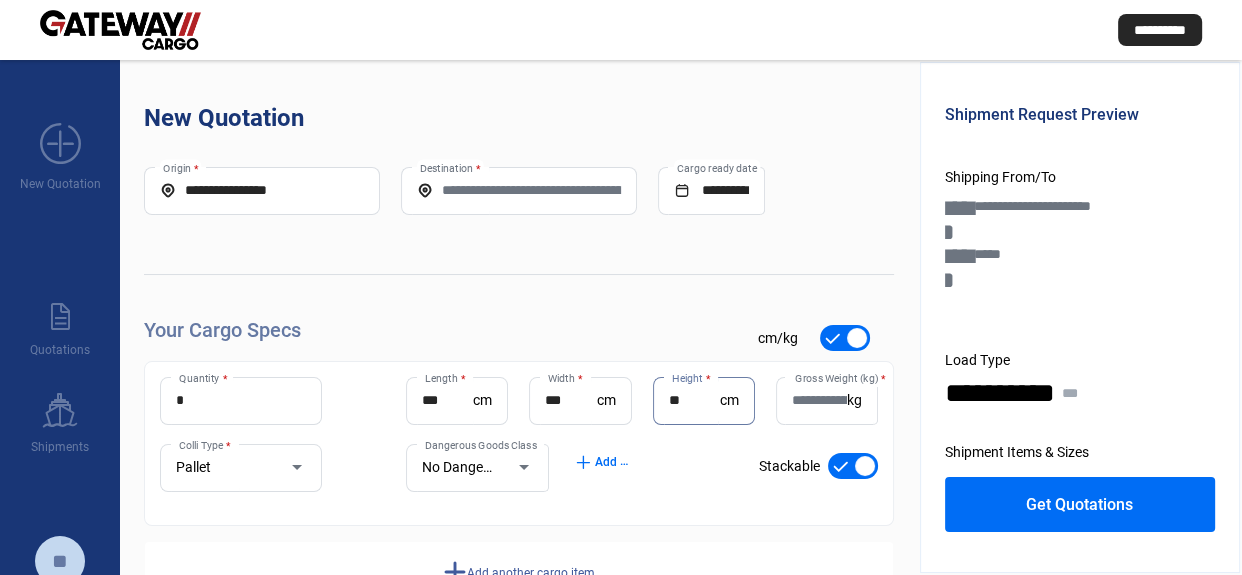 type on "*" 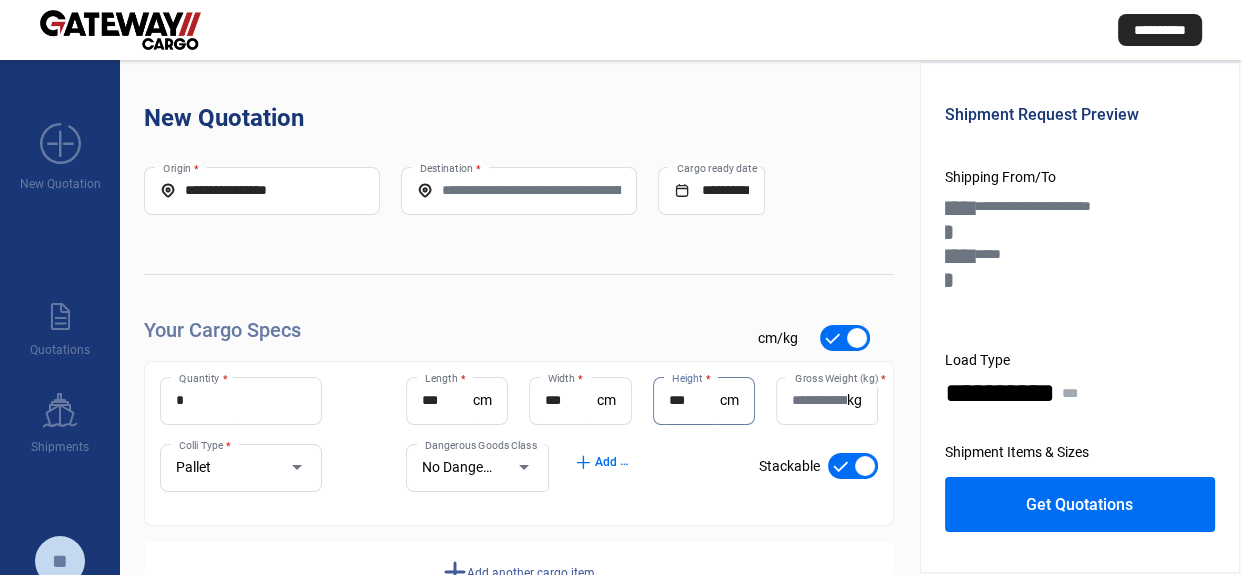 type on "***" 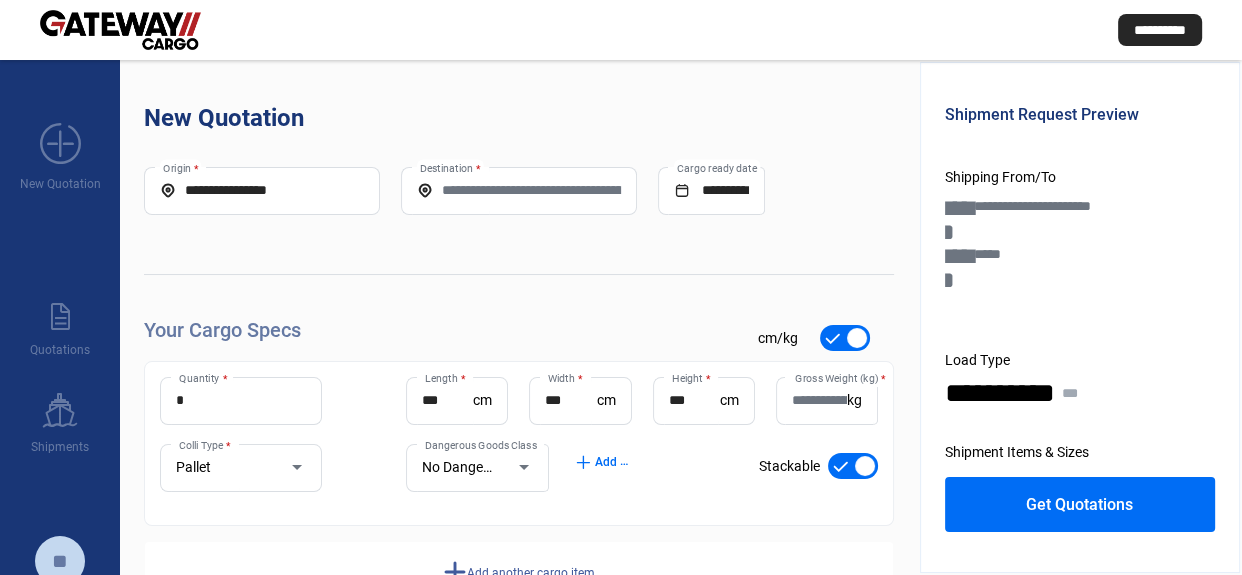 click on "Your Cargo Specs check_mark      cm/kg   *  Quantity * *** Length  * cm *** Width  * cm *** Height  * [PERSON_NAME] Weight (kg)  * kg Pallet Colli Type * No Dangerous Goods Dangerous Goods Class add  Add HS Codes check_mark    Stackable add  Add another cargo item" 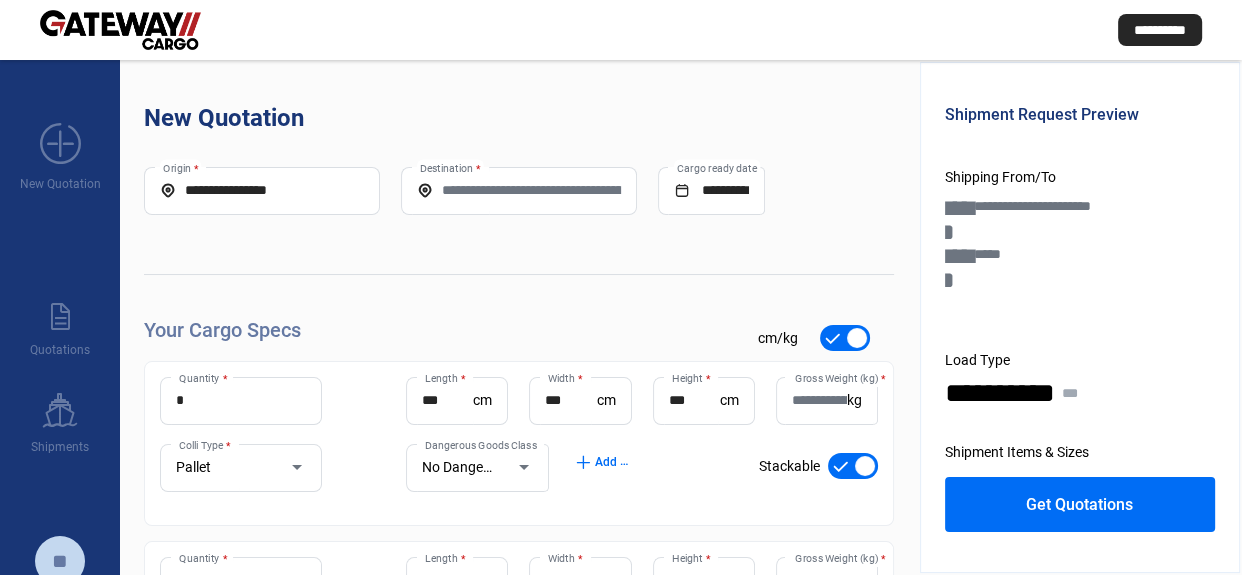 click on "Quantity *" 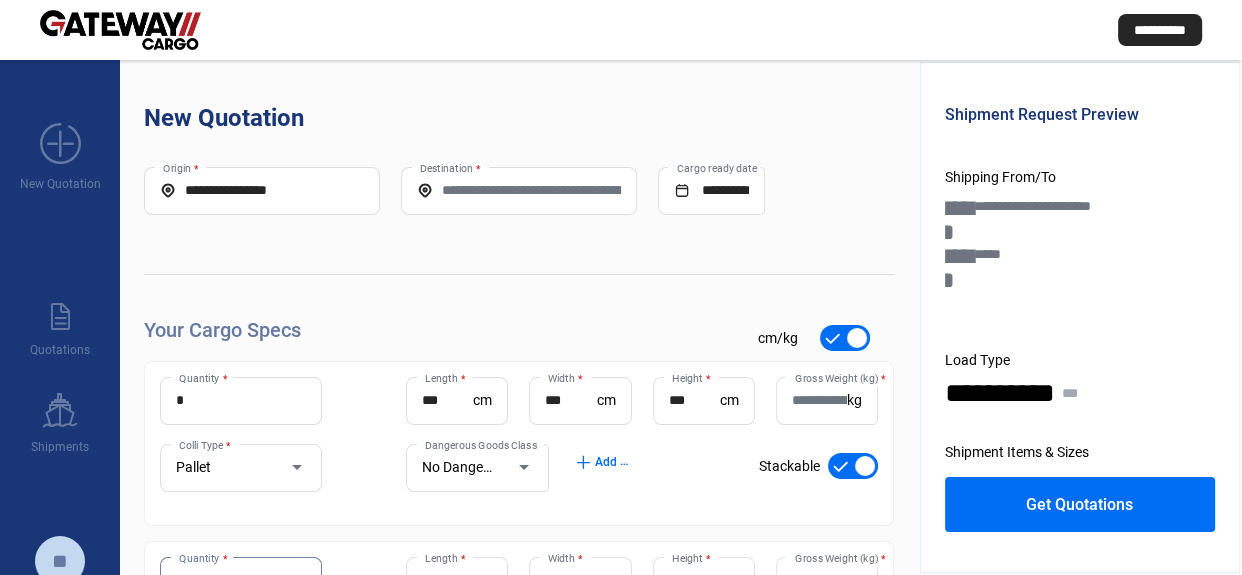 scroll, scrollTop: 16, scrollLeft: 0, axis: vertical 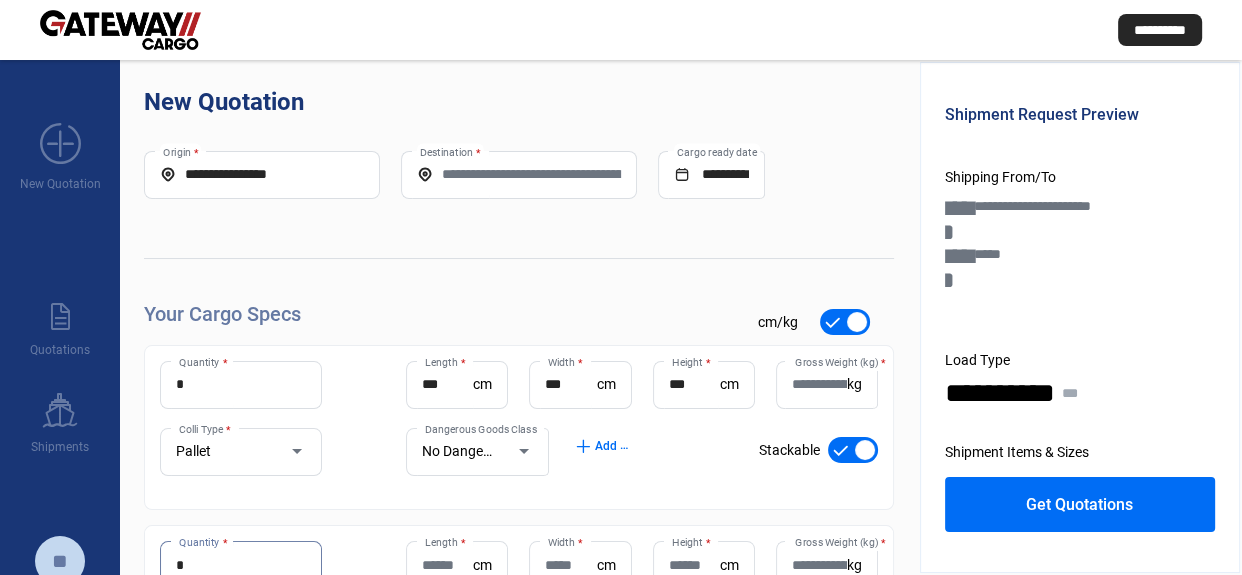 type on "*" 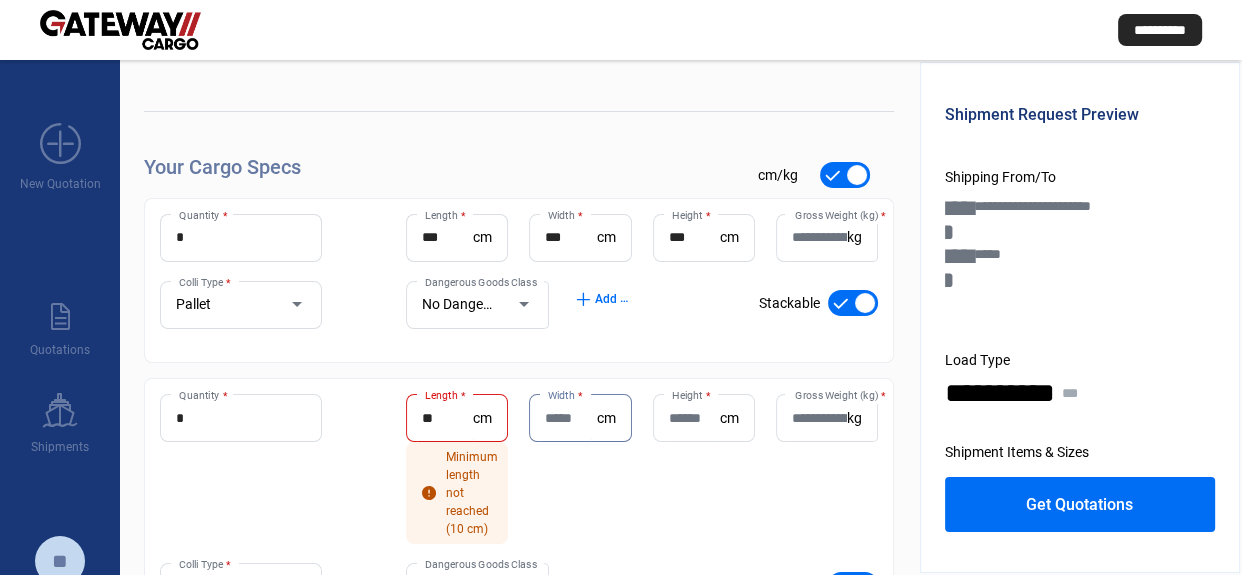 scroll, scrollTop: 350, scrollLeft: 0, axis: vertical 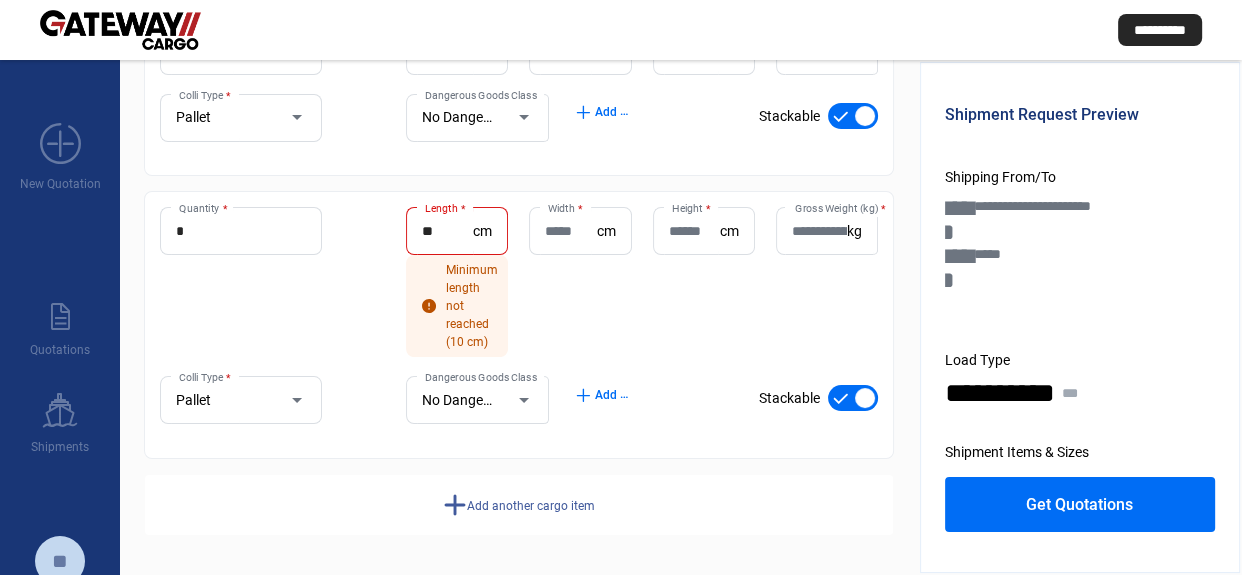 click on "** Length  *" 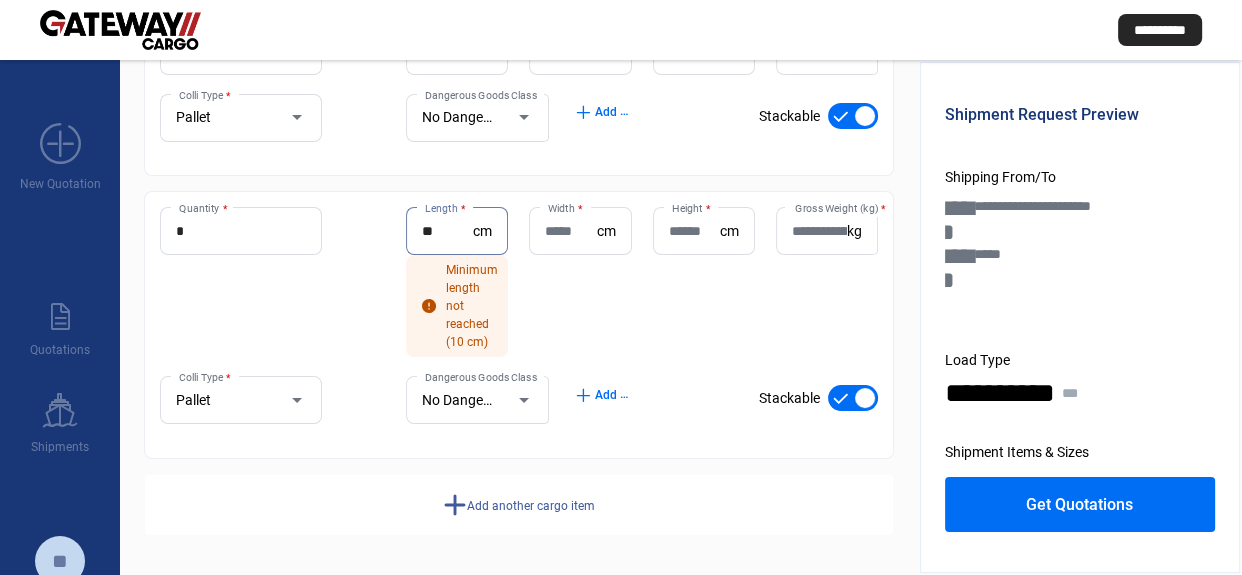 type on "*" 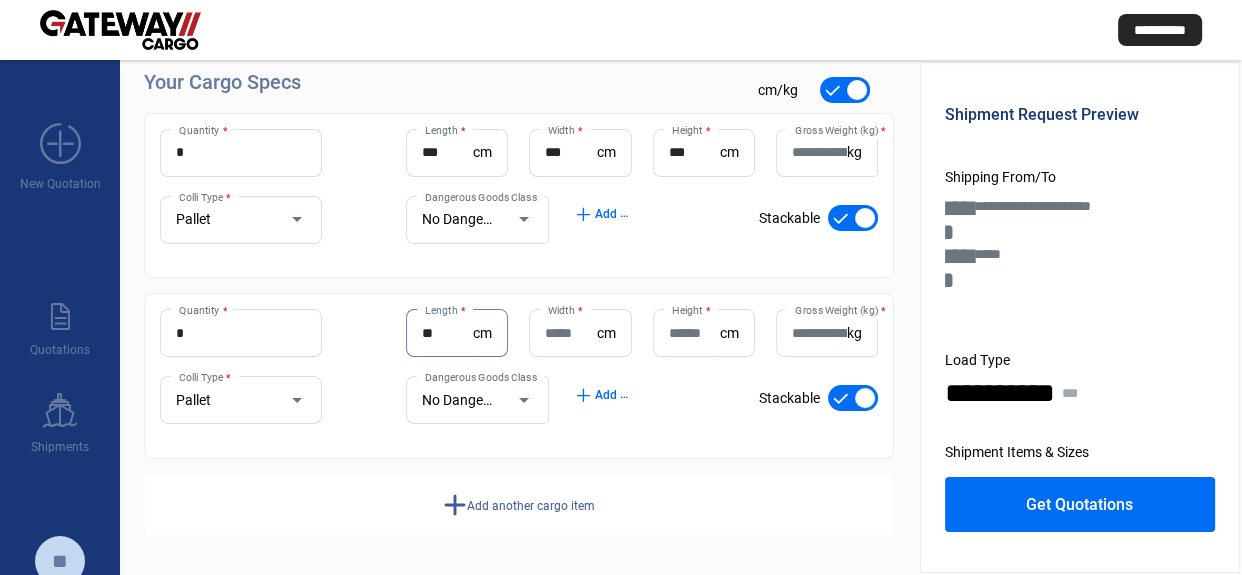 type on "**" 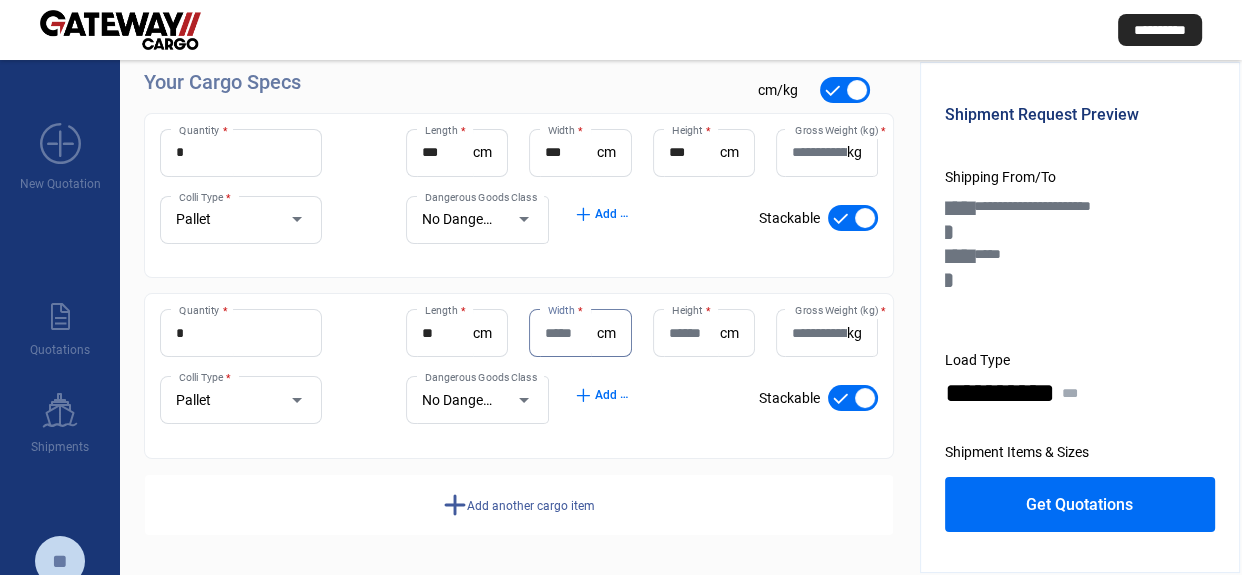type on "*" 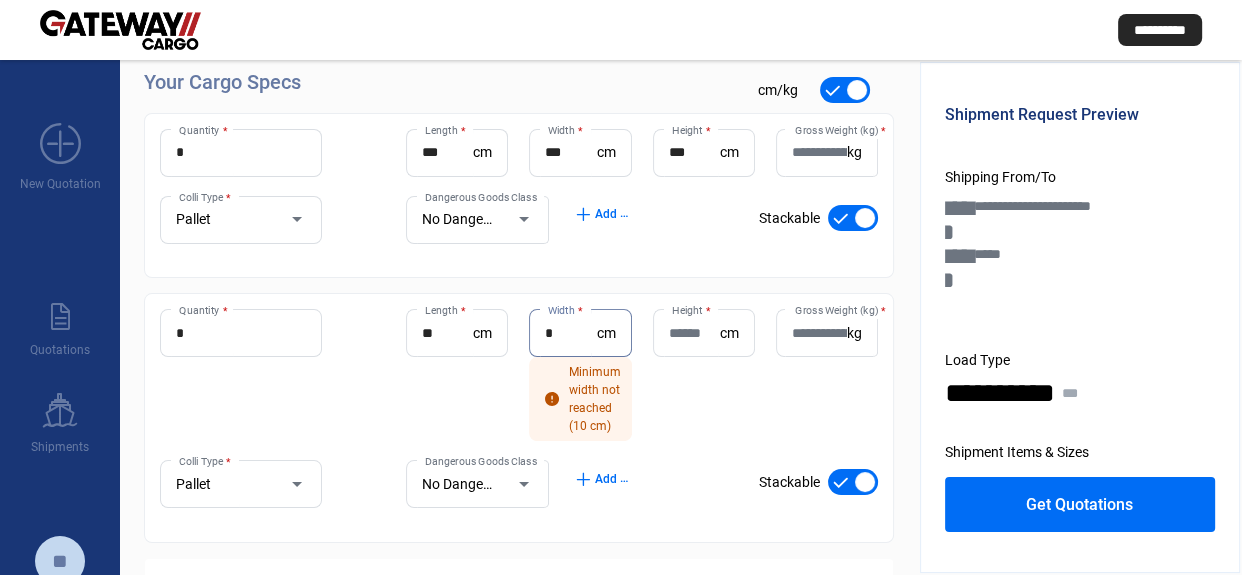 type 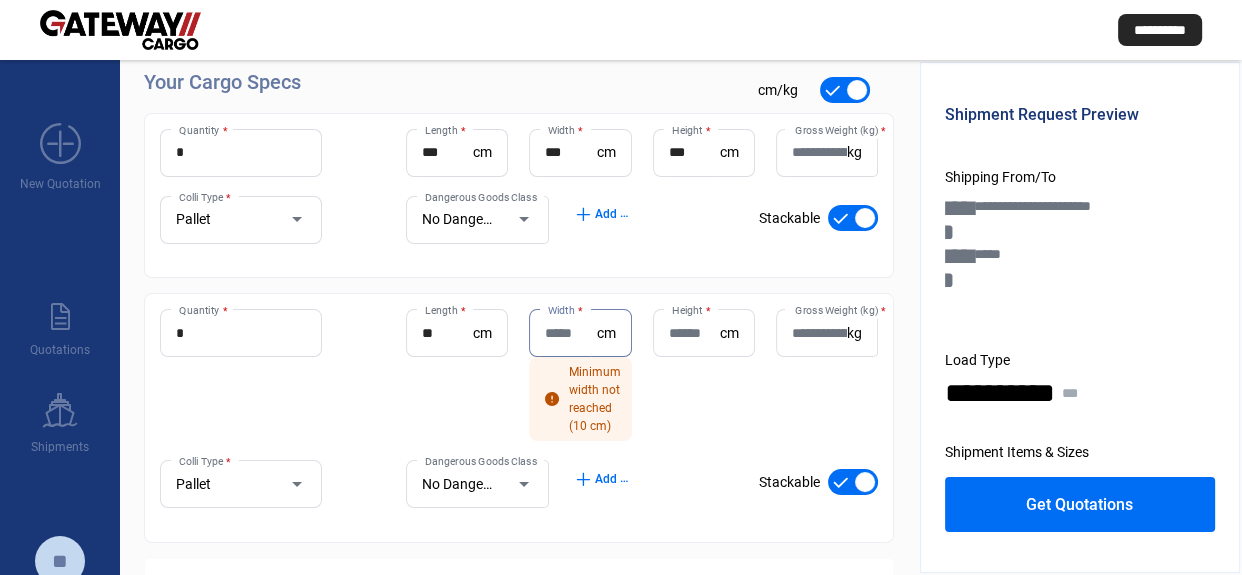 click on "**" at bounding box center (447, 333) 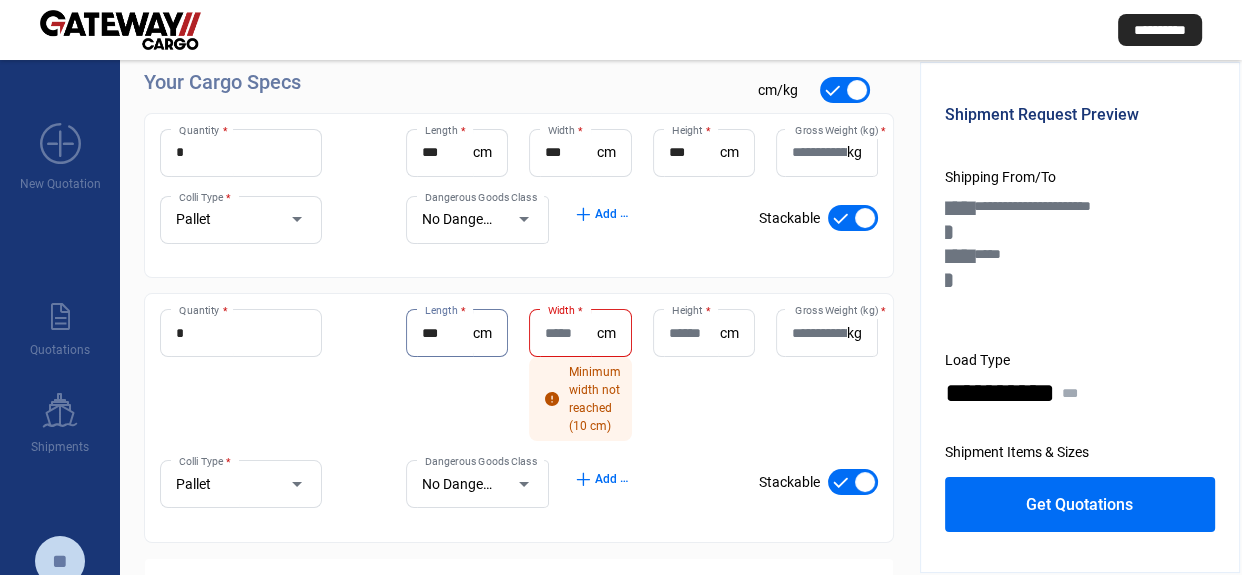 type on "***" 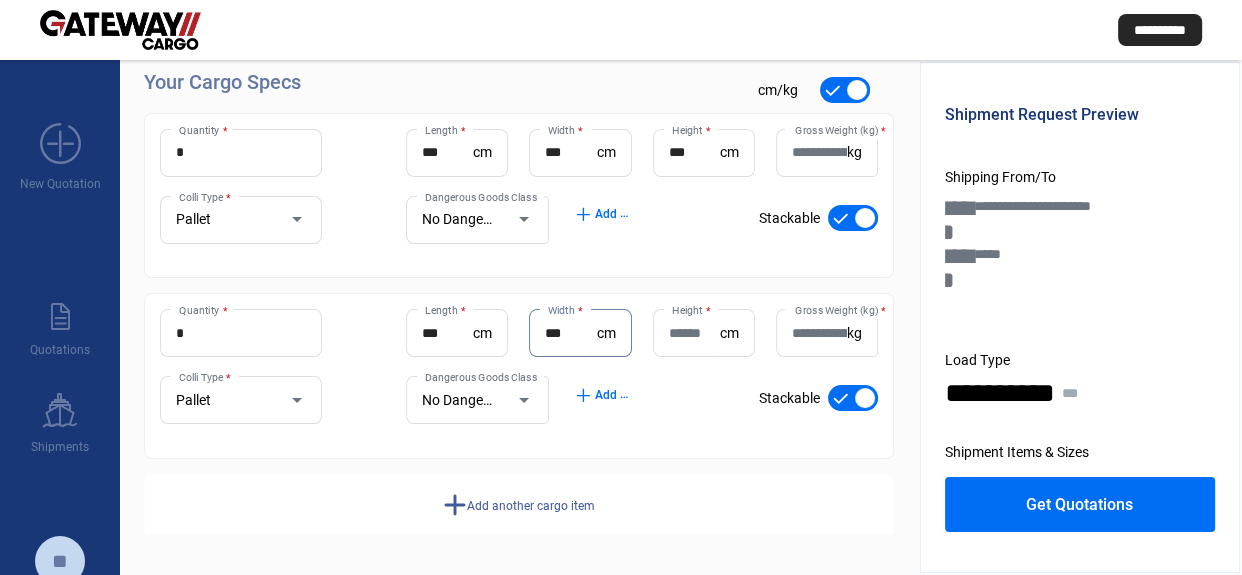 type on "***" 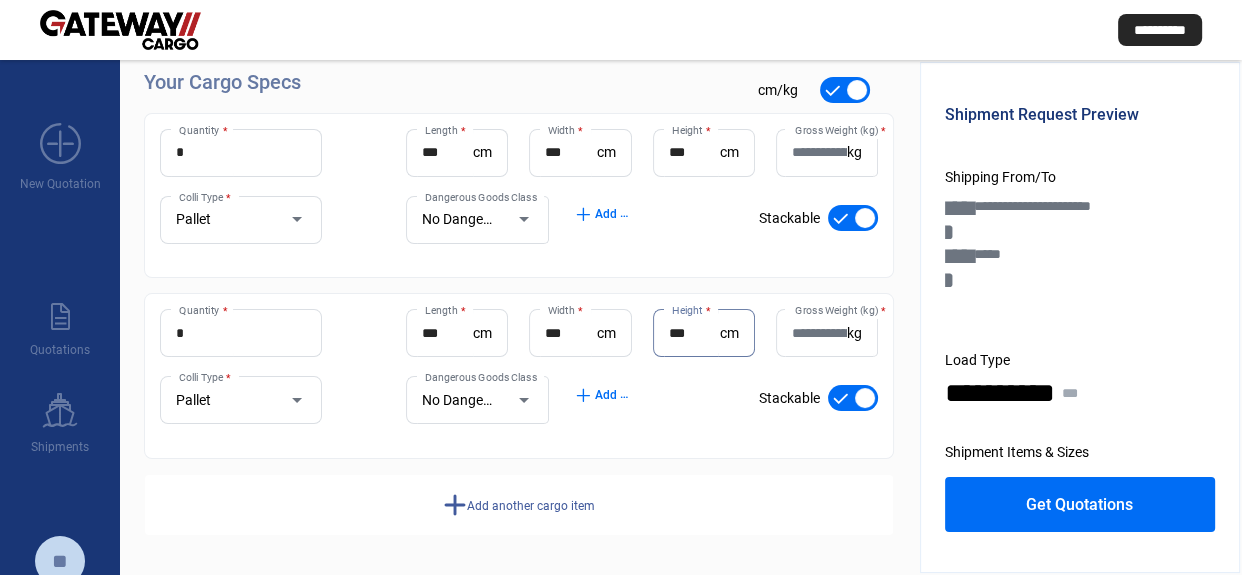 type on "***" 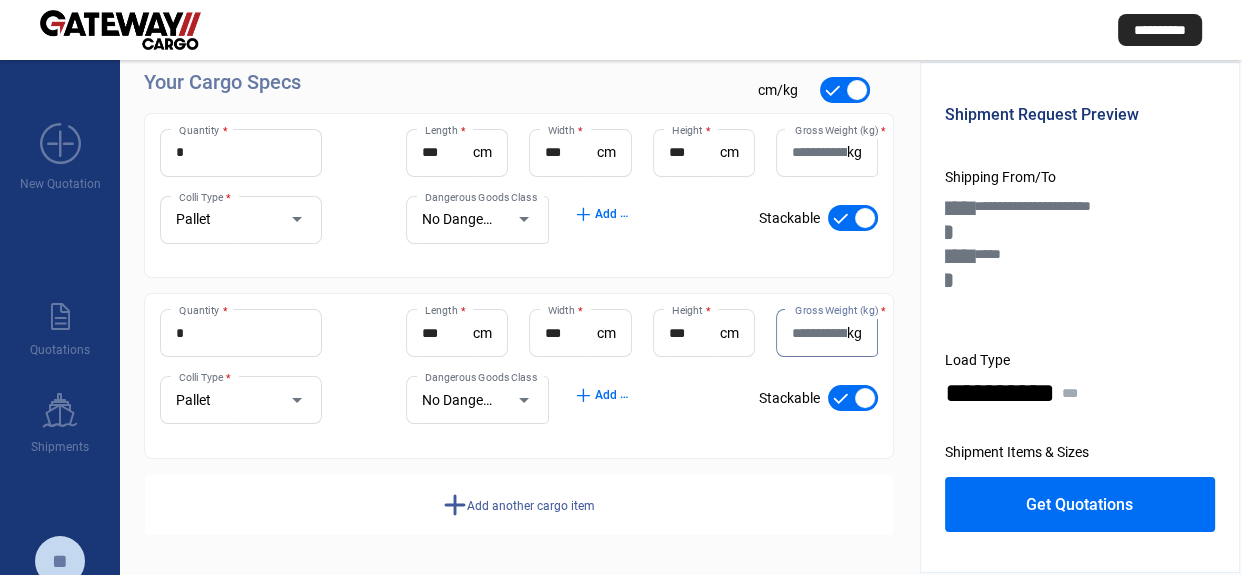 click on "add  Add another cargo item" 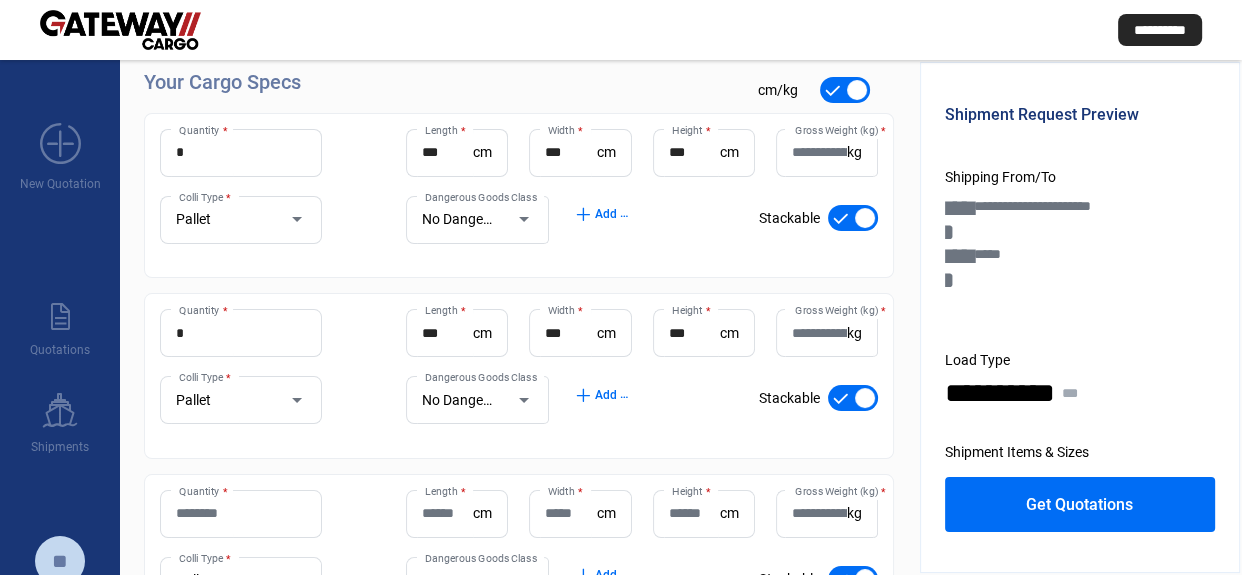 click on "Quantity *" 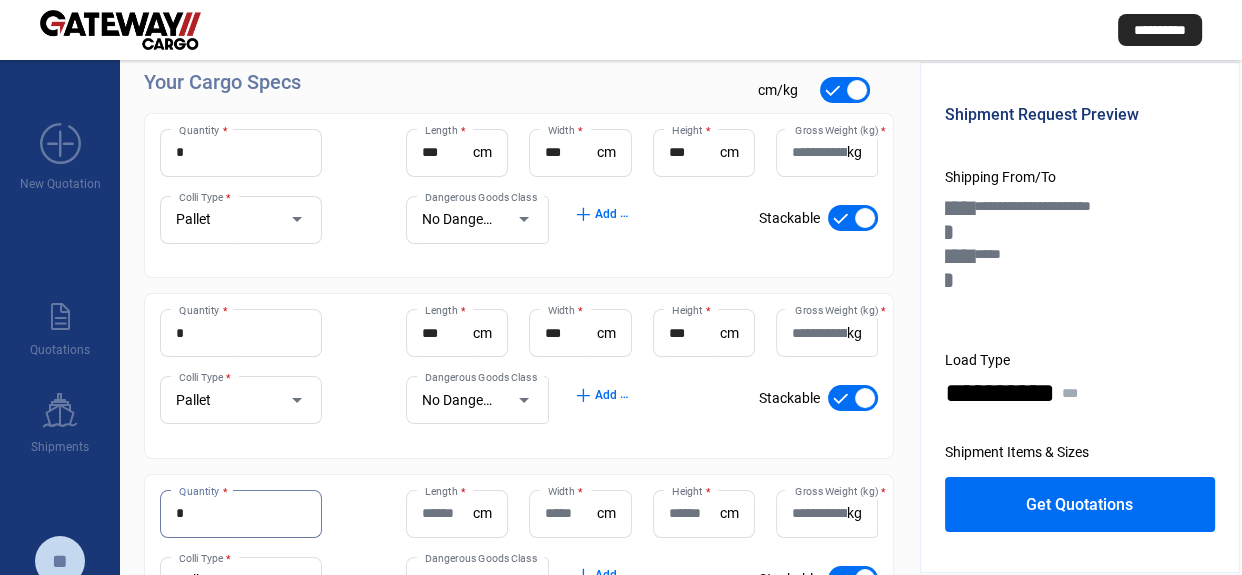 type on "*" 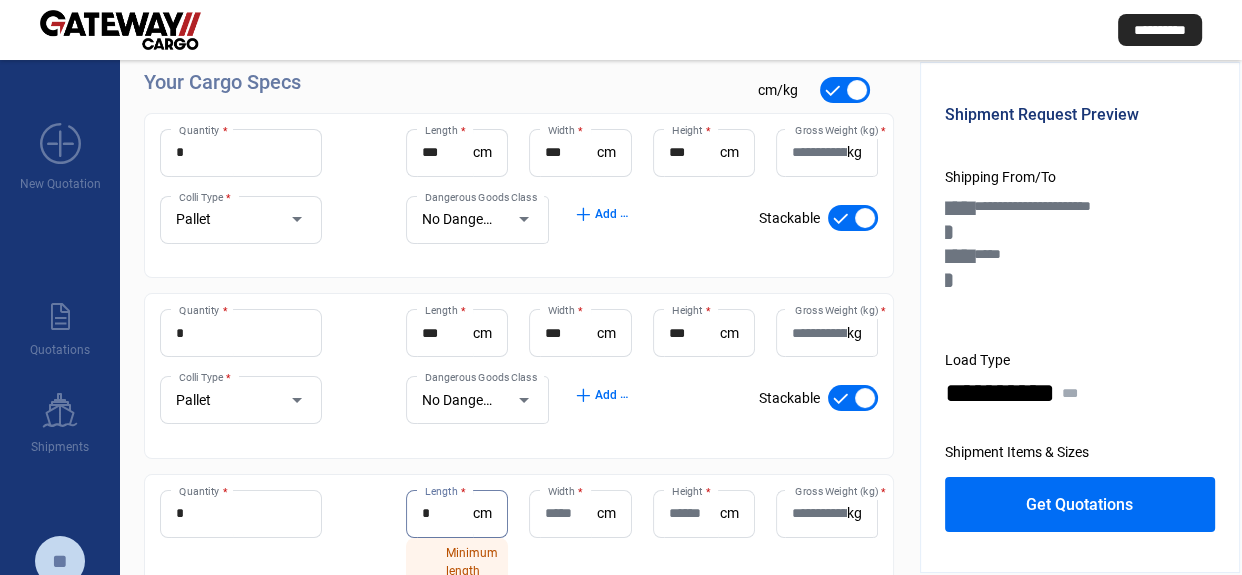 type on "*" 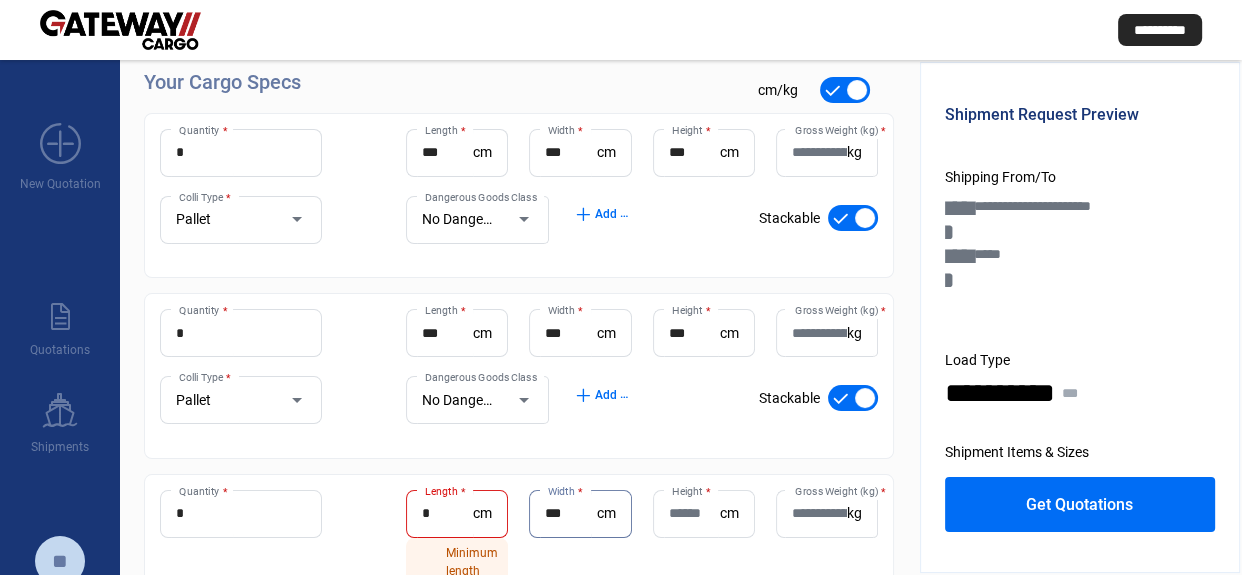 type on "***" 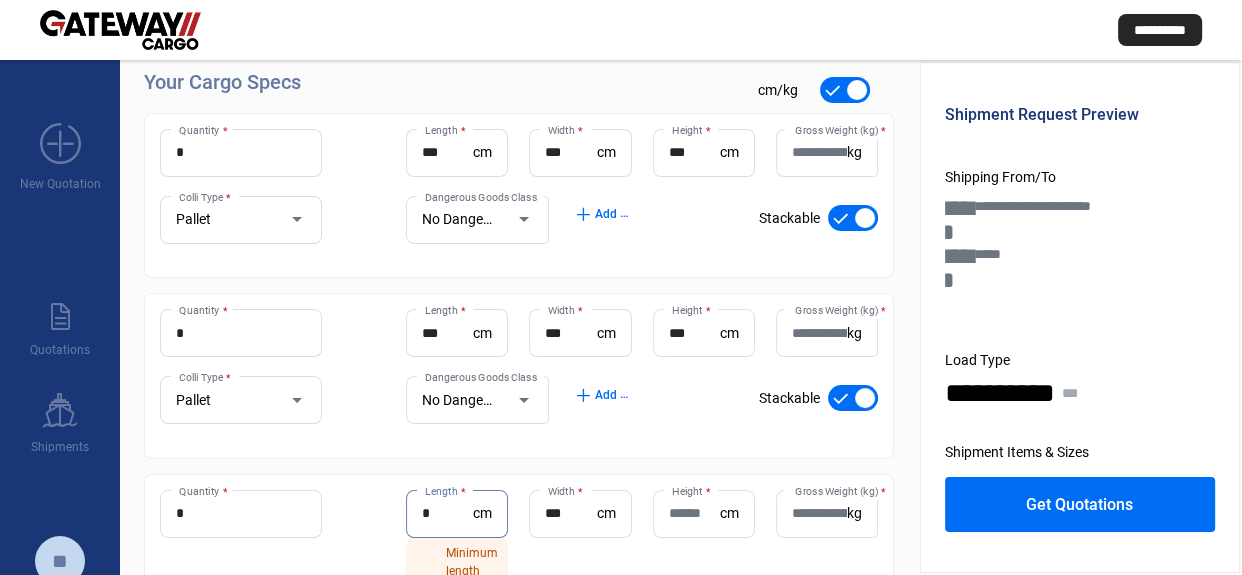click on "*" at bounding box center [447, 513] 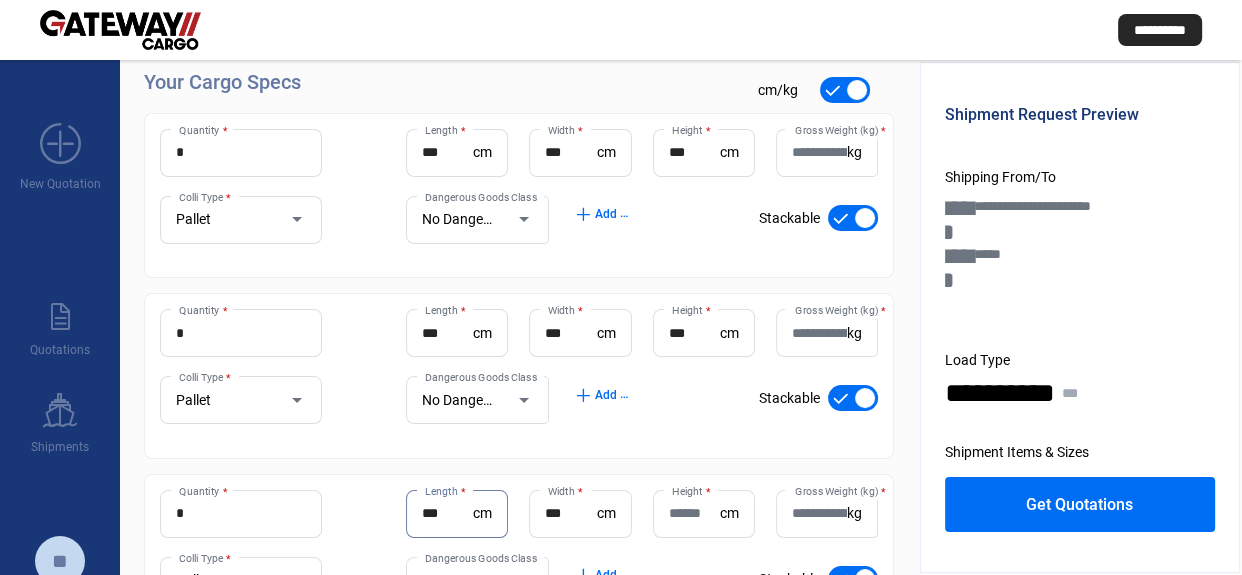 type on "***" 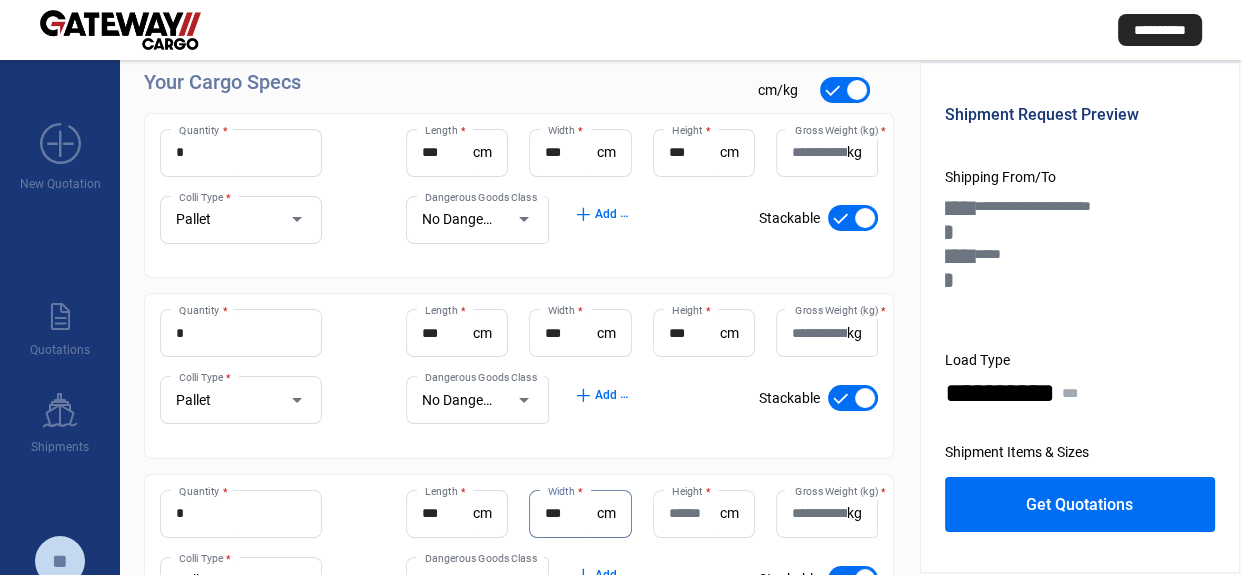 type on "*" 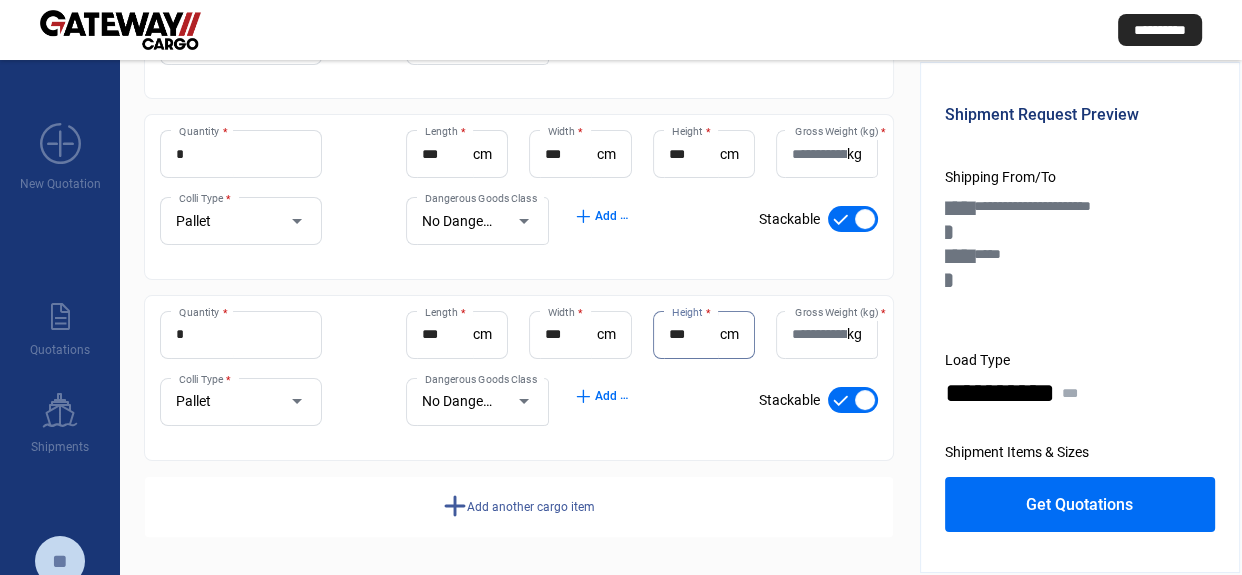 scroll, scrollTop: 428, scrollLeft: 0, axis: vertical 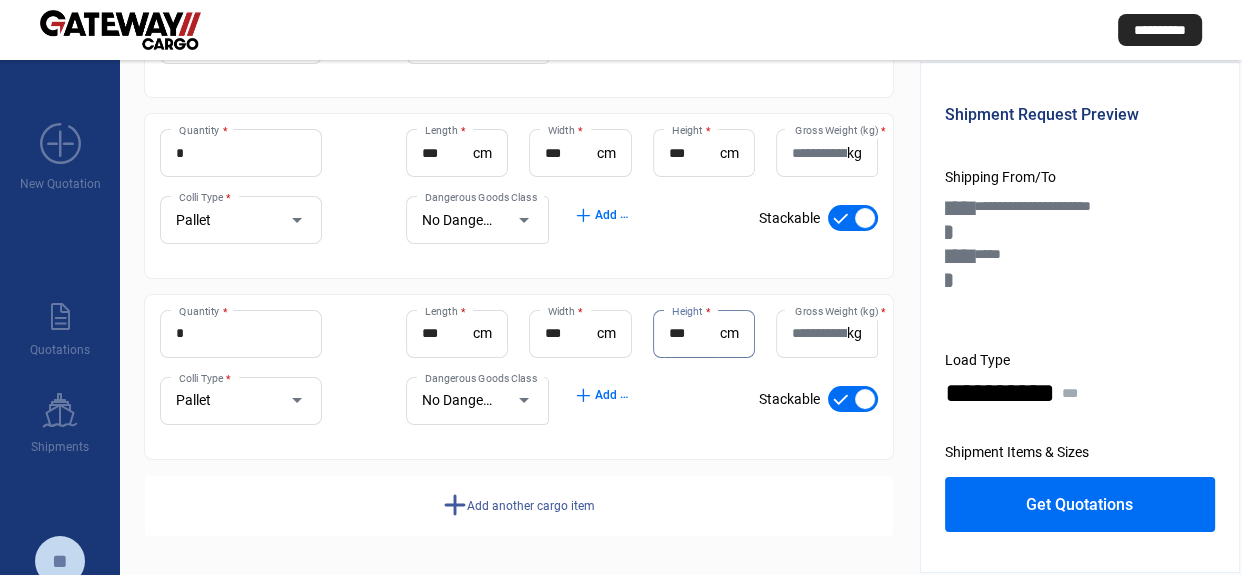 type on "***" 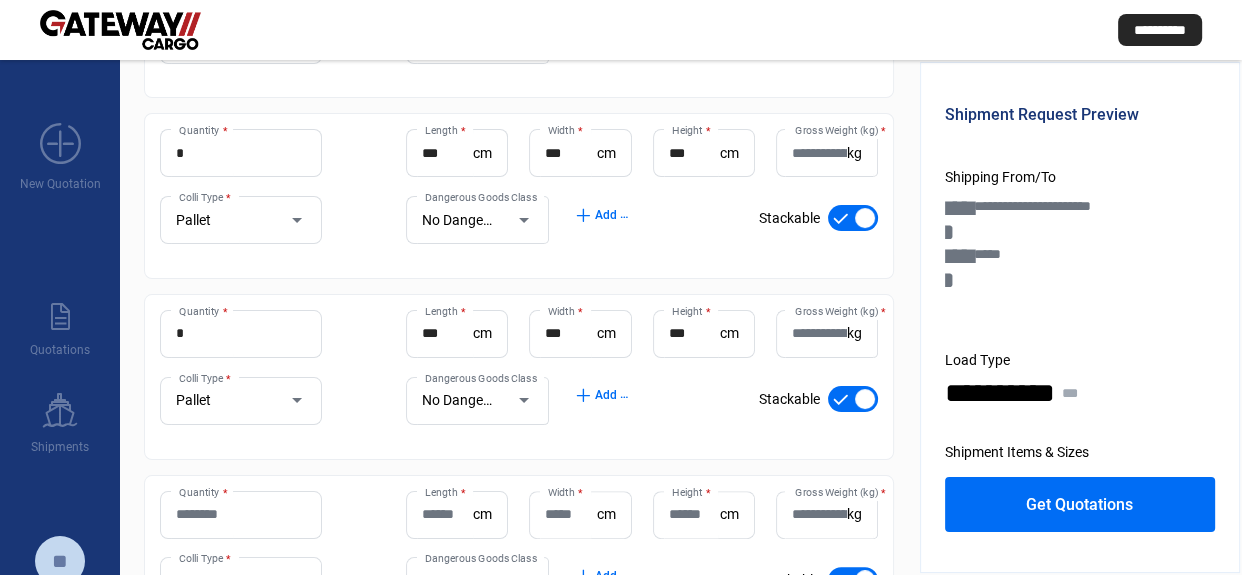 click on "Quantity *" 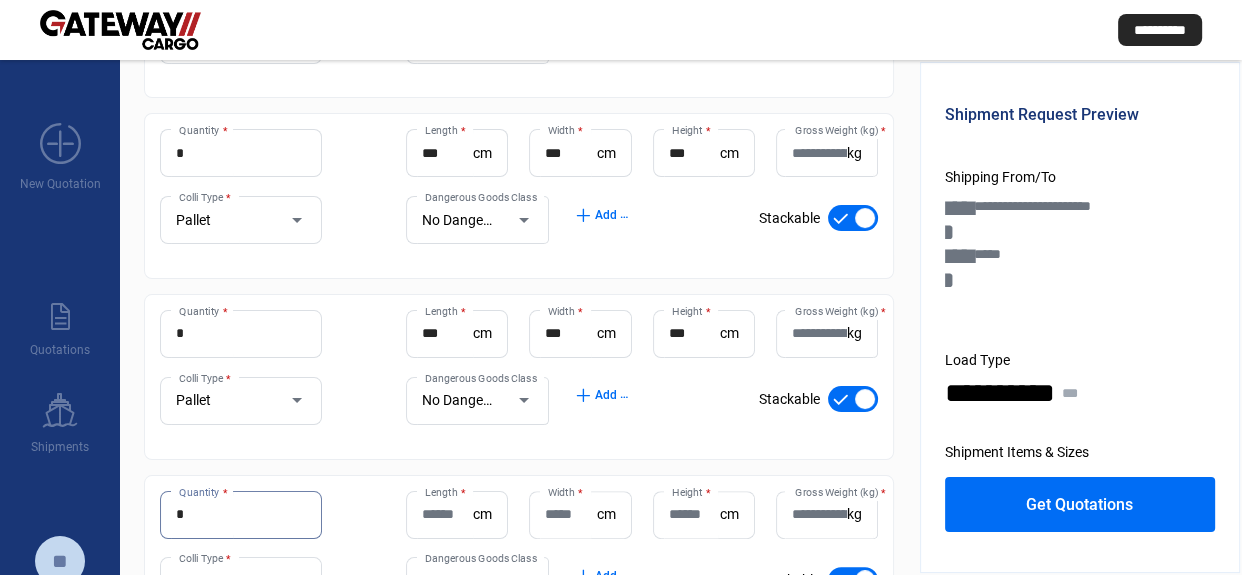 type on "*" 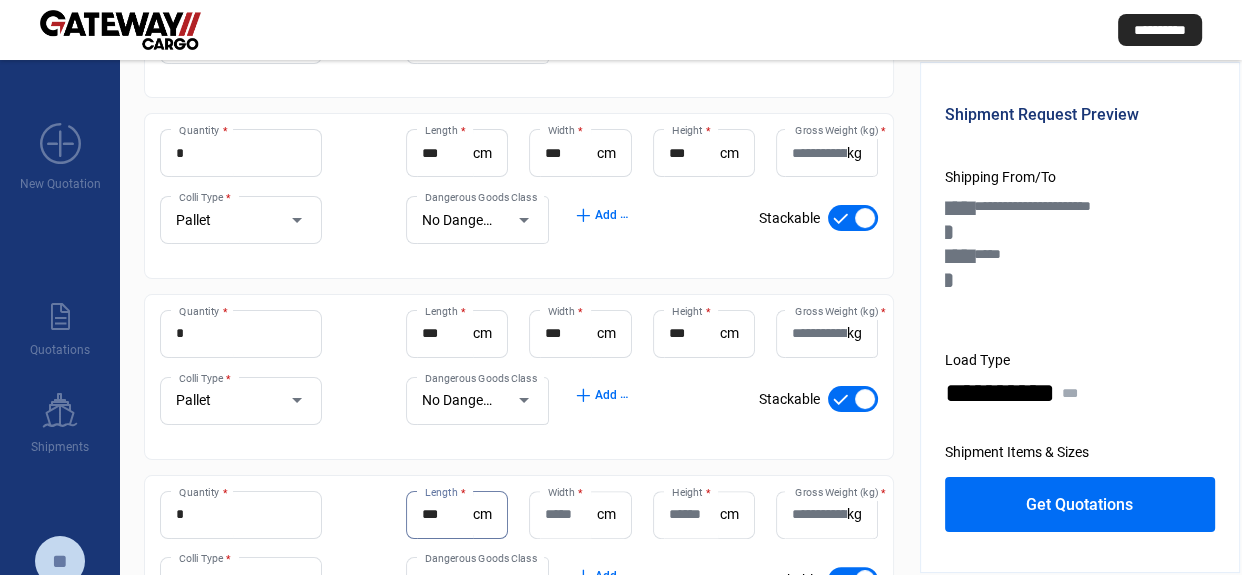 type on "***" 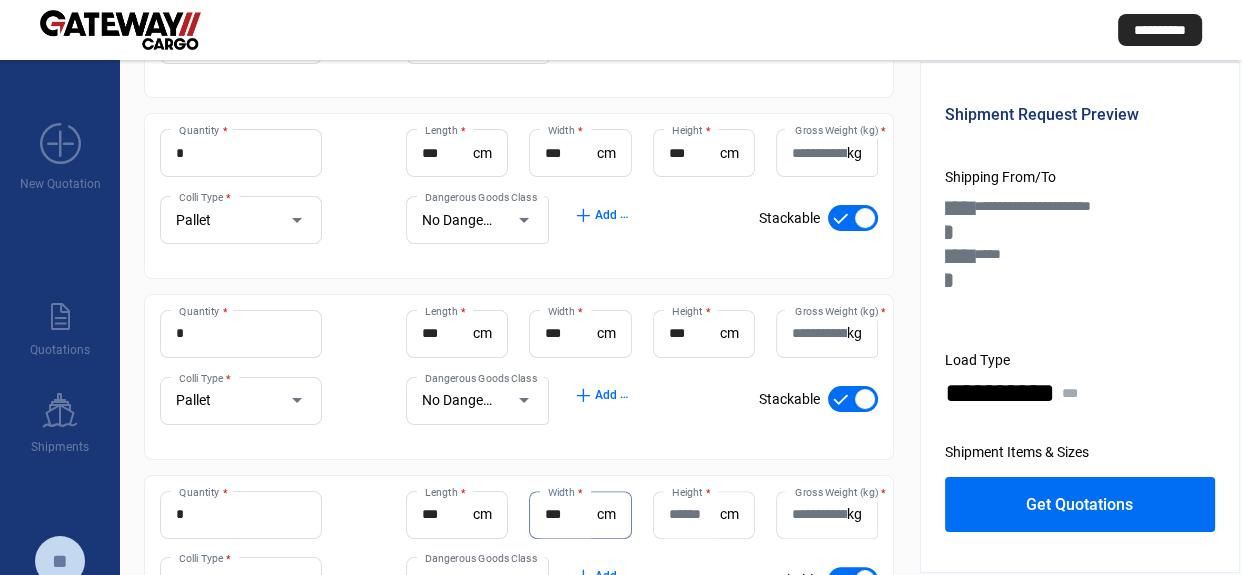 type on "***" 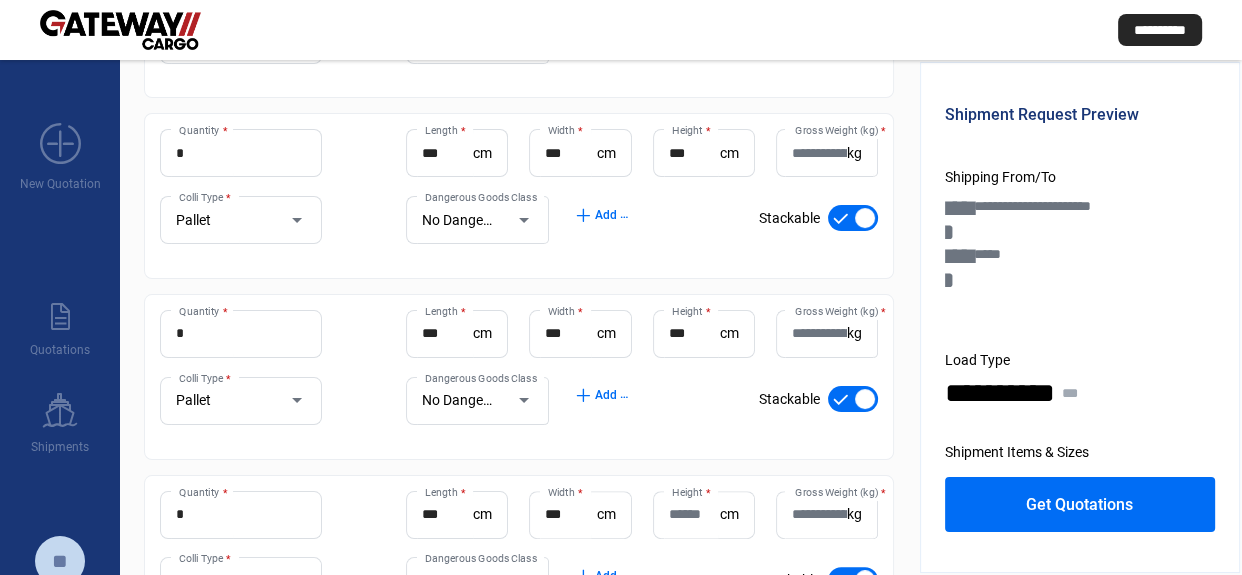 click on "Height  *" 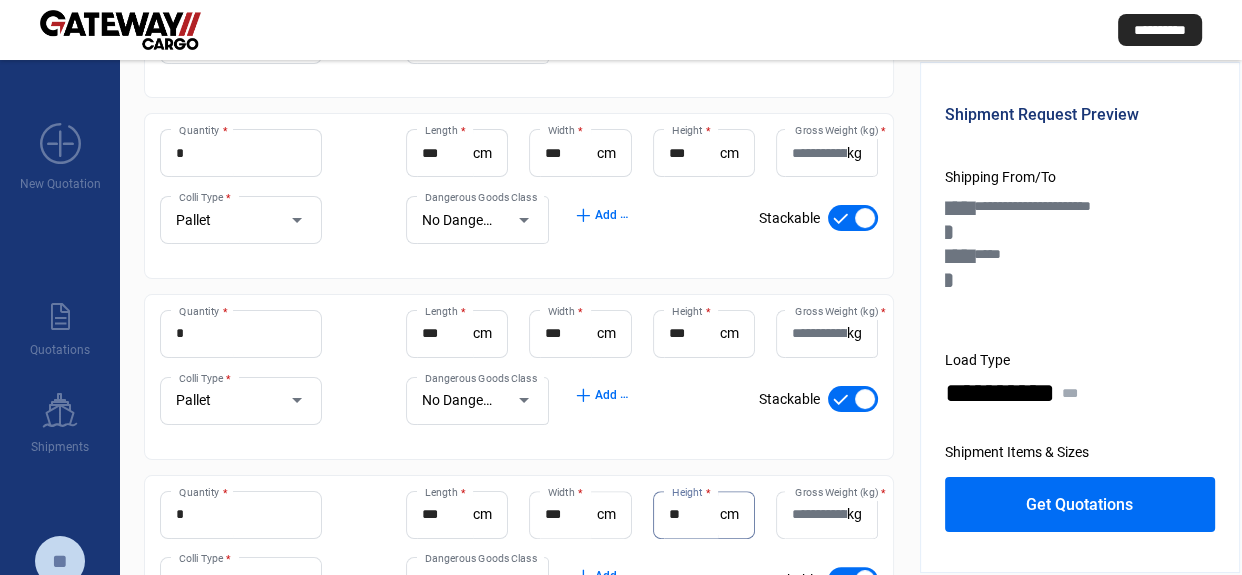 type on "*" 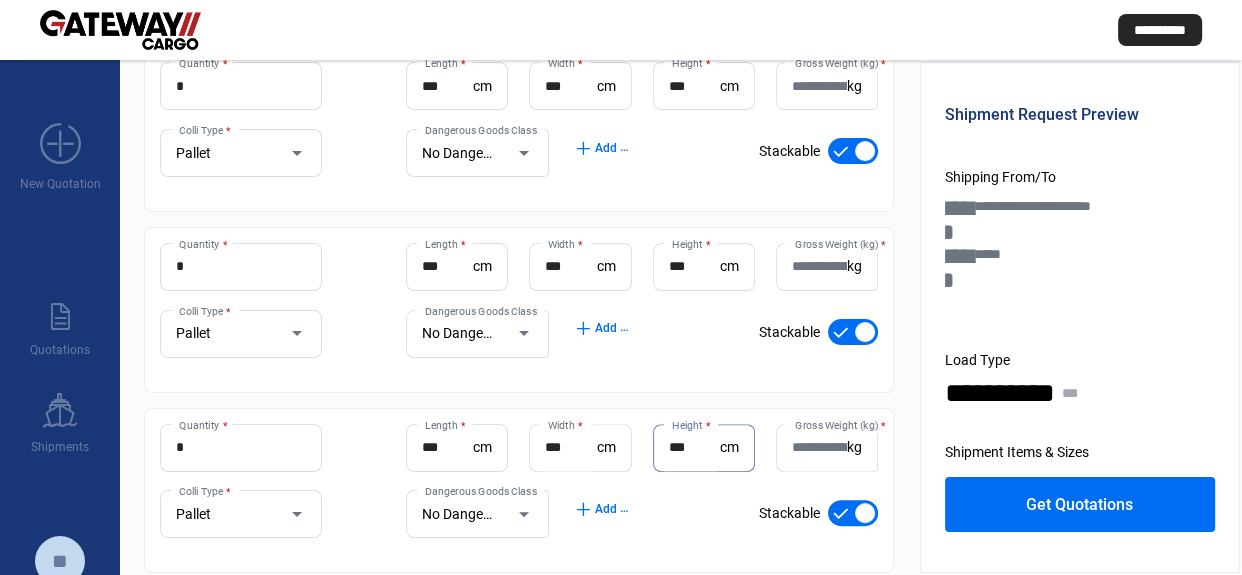 scroll, scrollTop: 609, scrollLeft: 0, axis: vertical 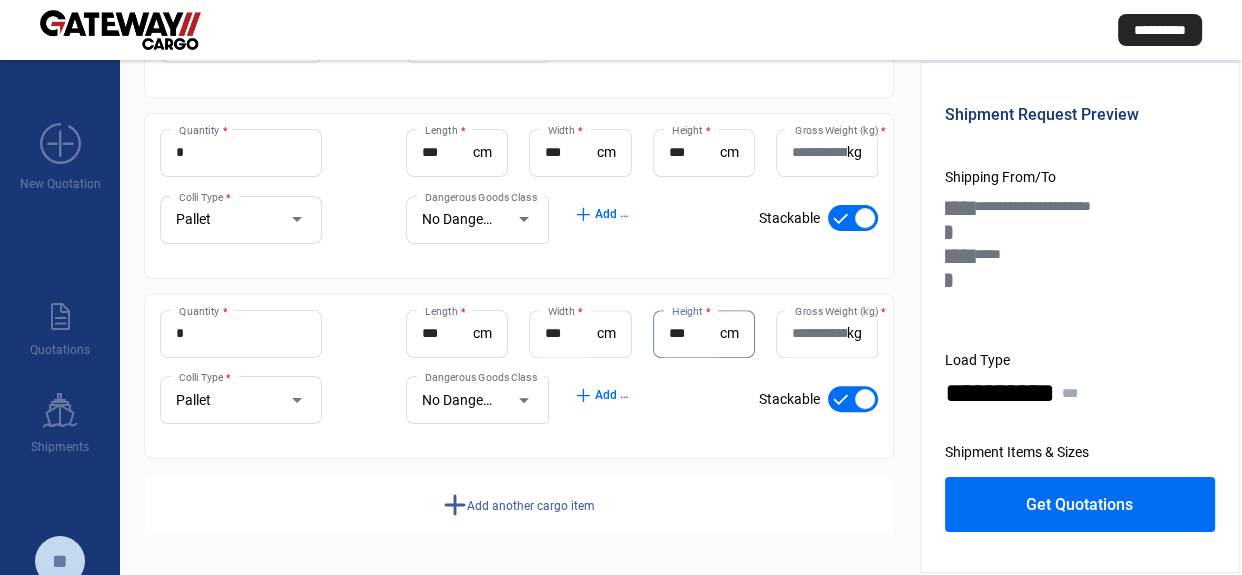 type on "***" 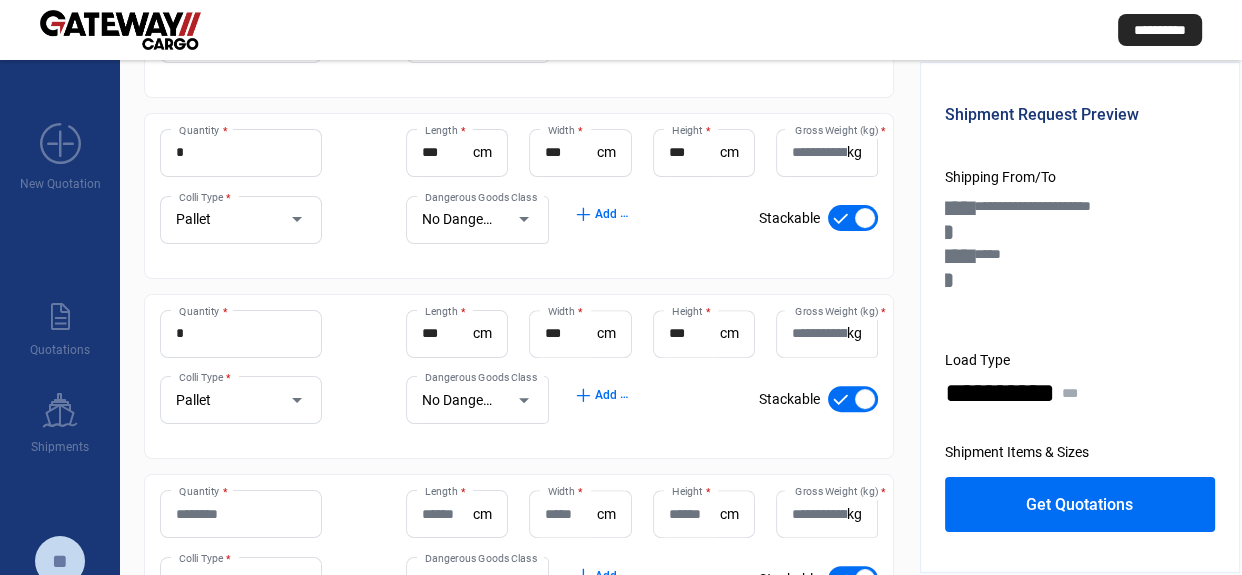click on "Quantity *" at bounding box center (241, 514) 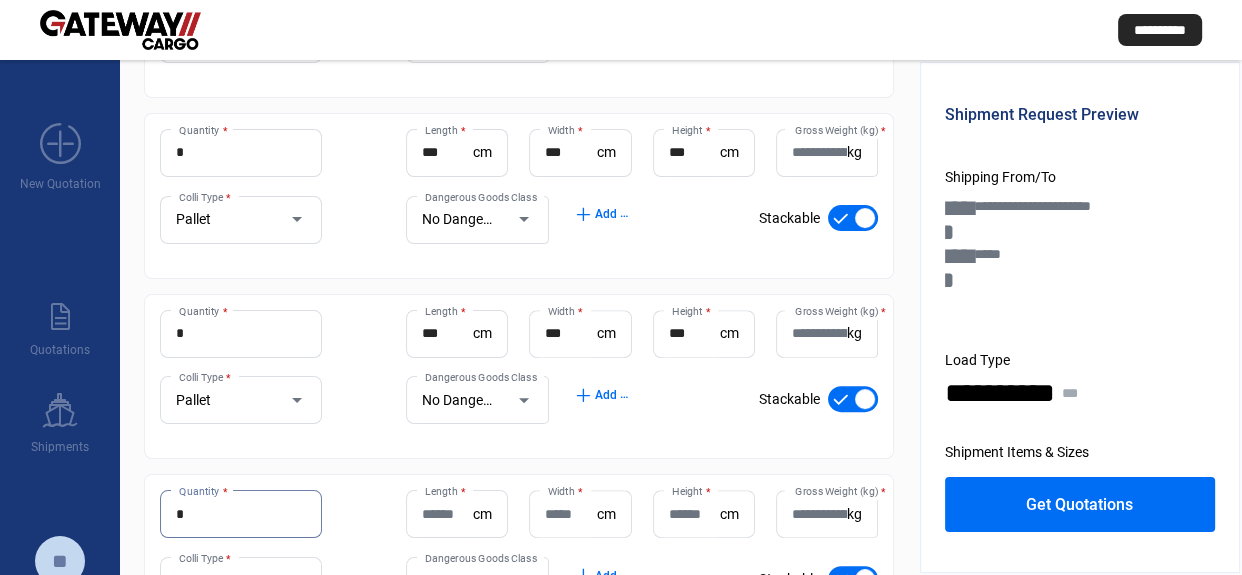 type on "*" 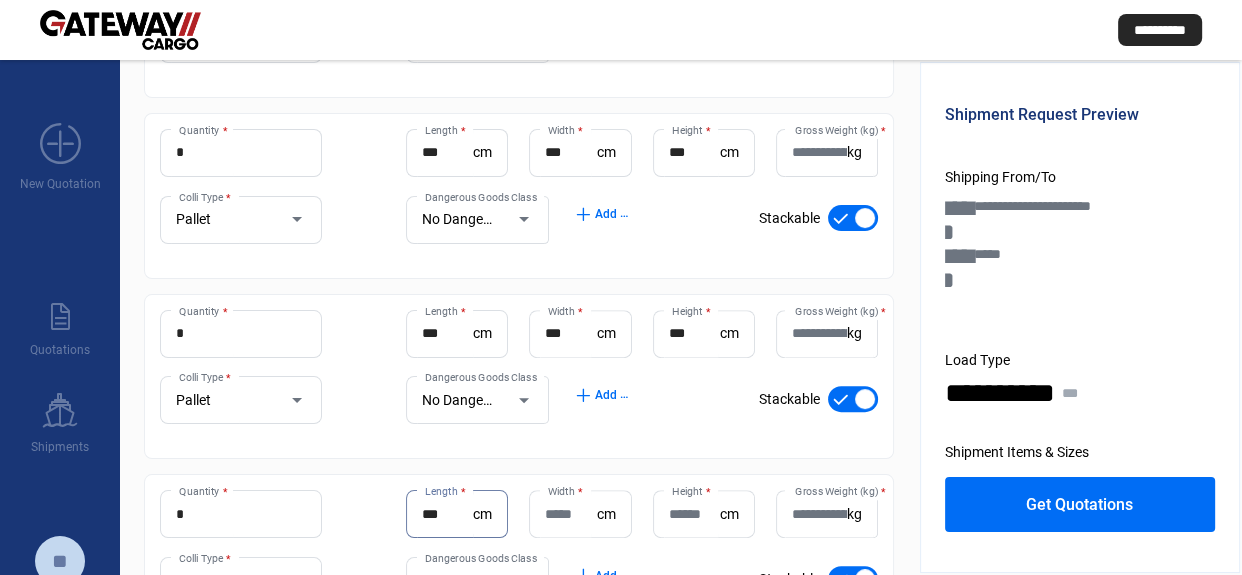 type on "***" 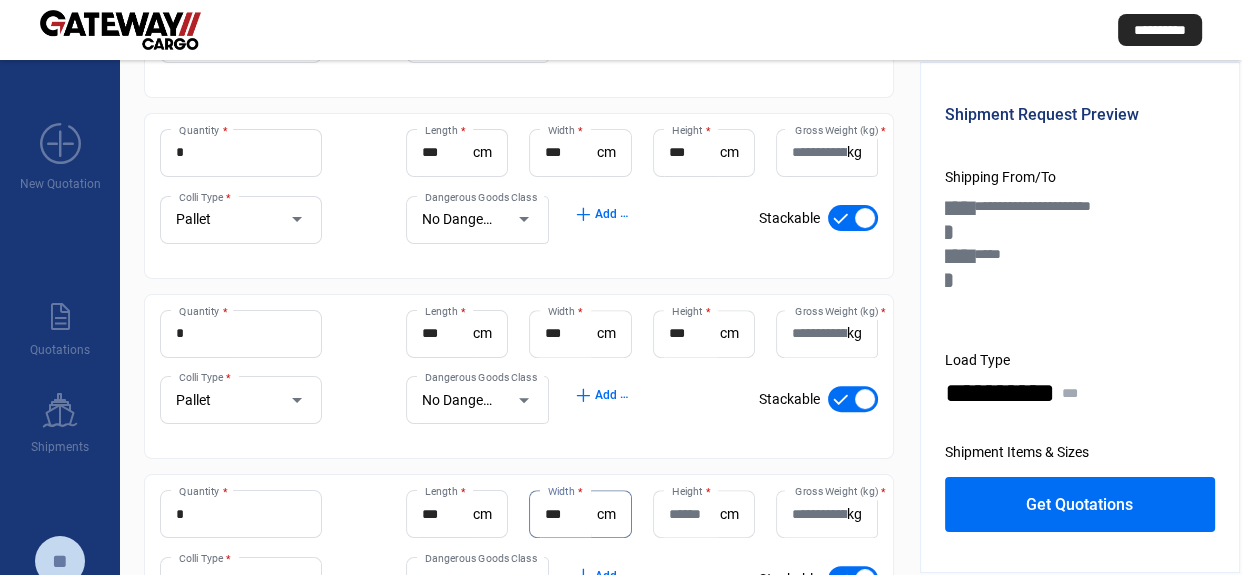 type on "***" 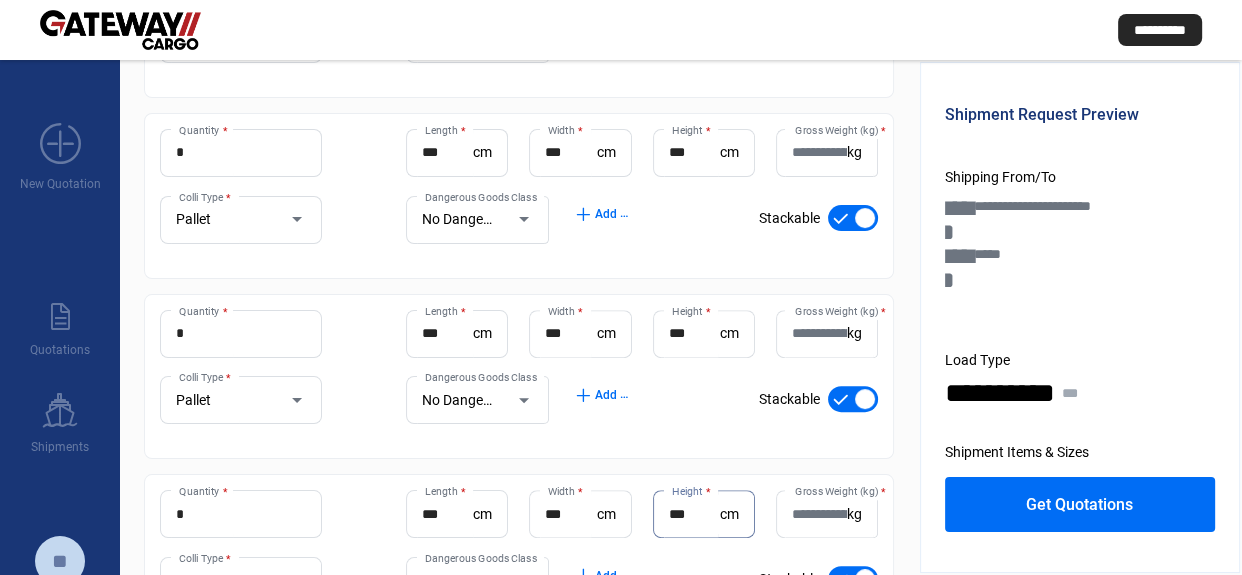 type on "***" 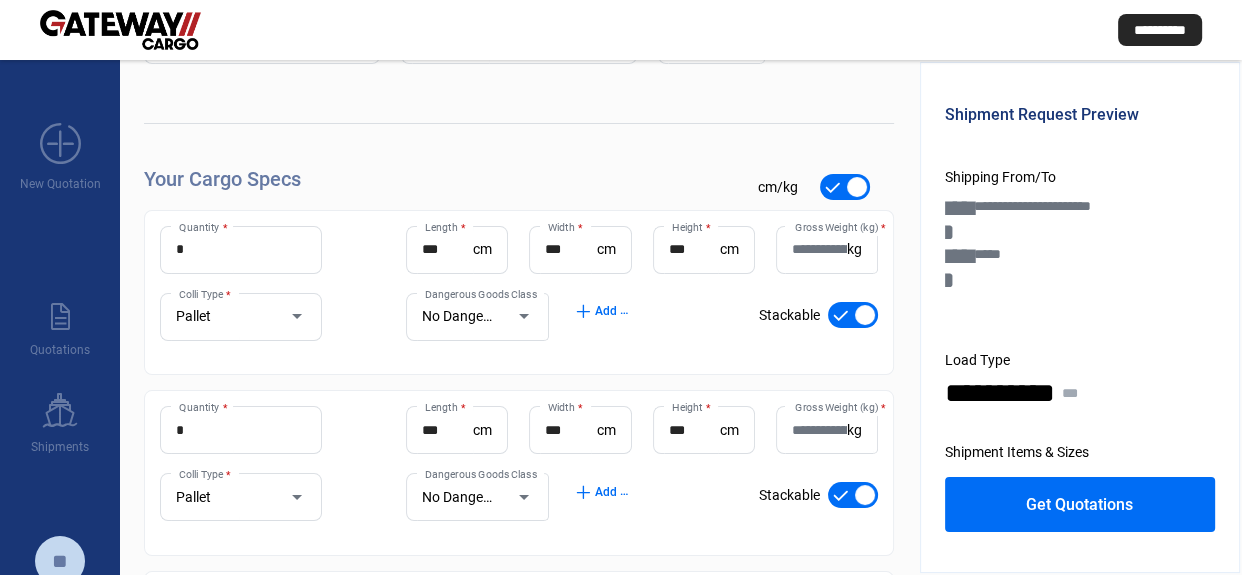 scroll, scrollTop: 181, scrollLeft: 0, axis: vertical 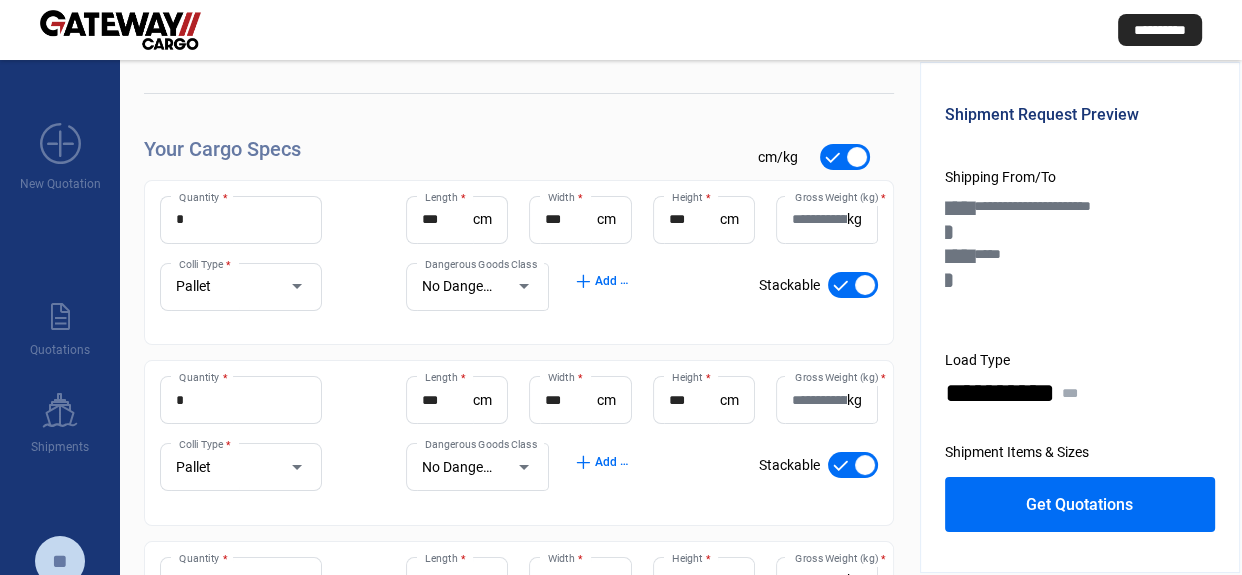 click on "*" at bounding box center (241, 400) 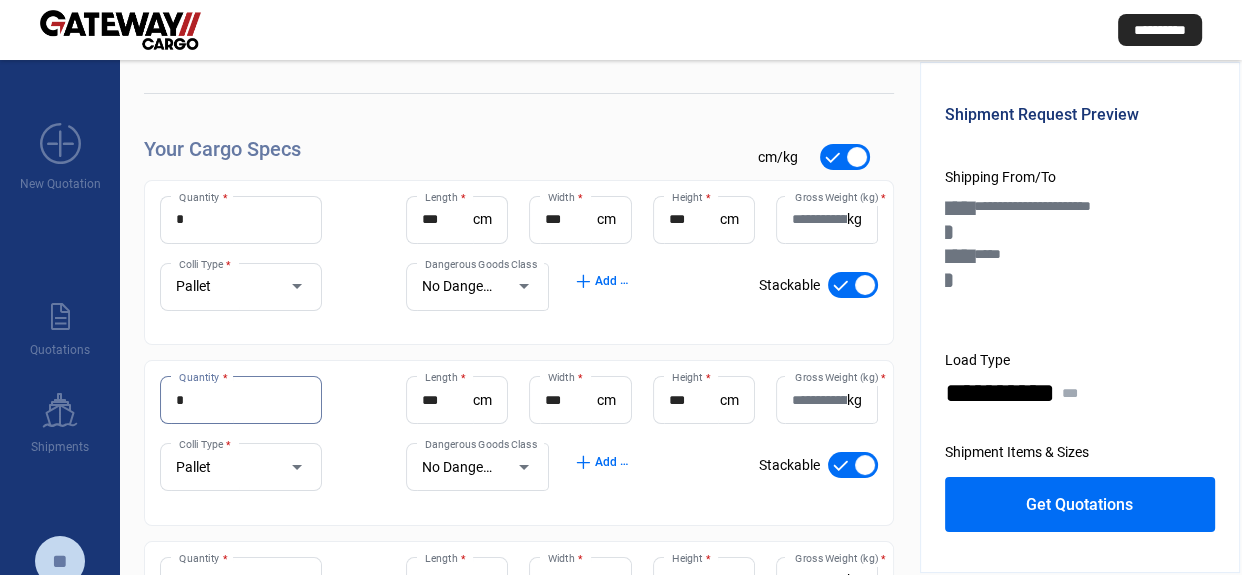 type on "*" 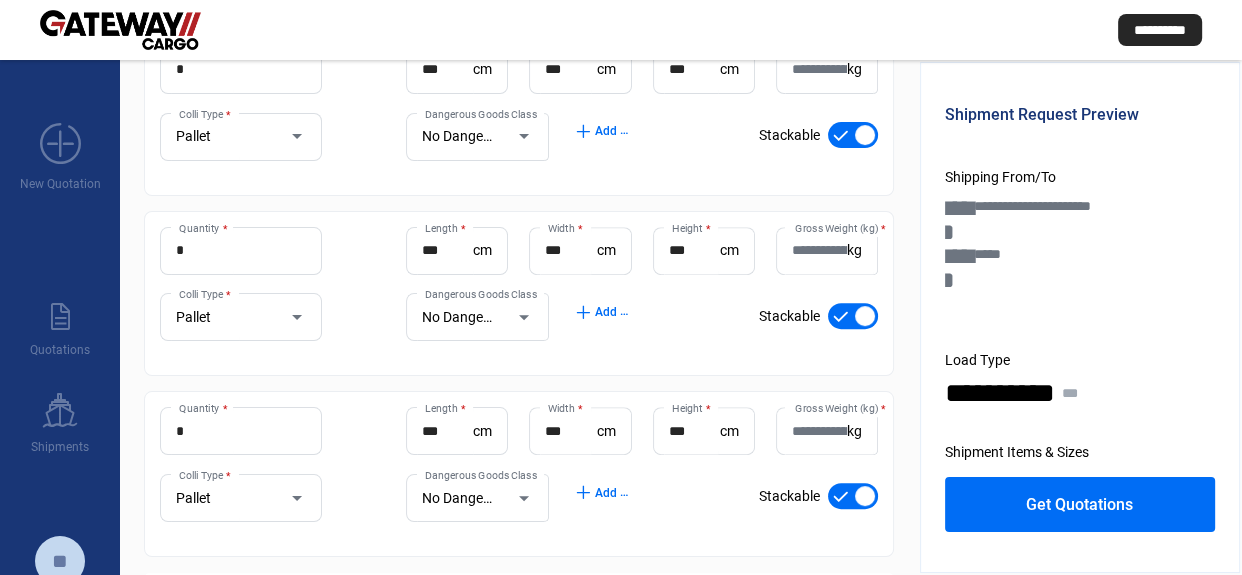 scroll, scrollTop: 789, scrollLeft: 0, axis: vertical 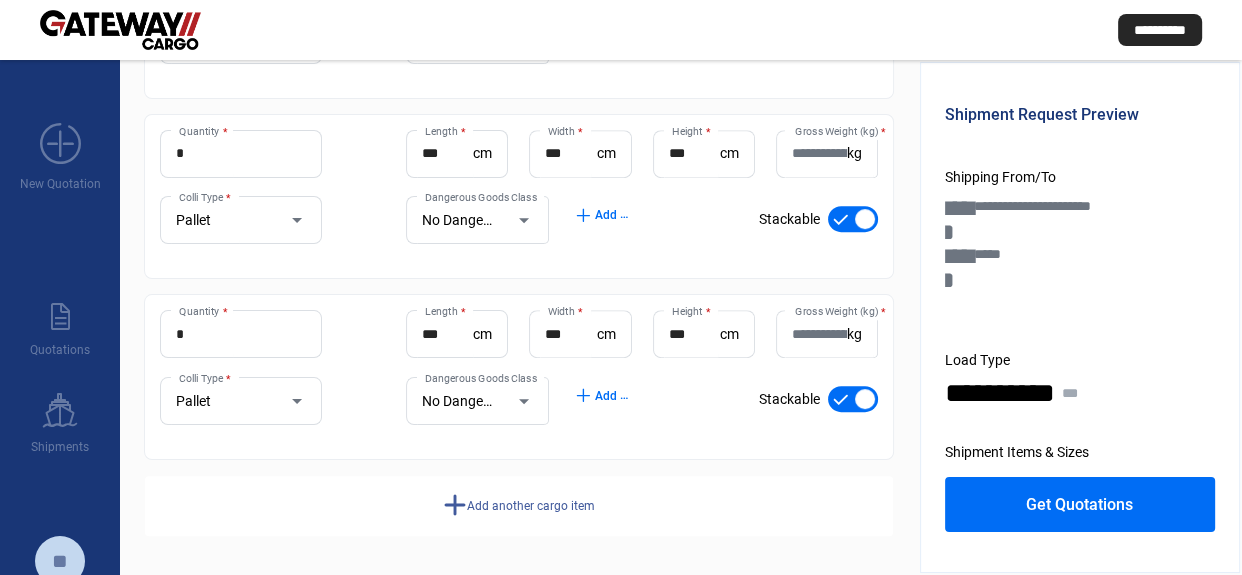 click on "*" at bounding box center [241, 334] 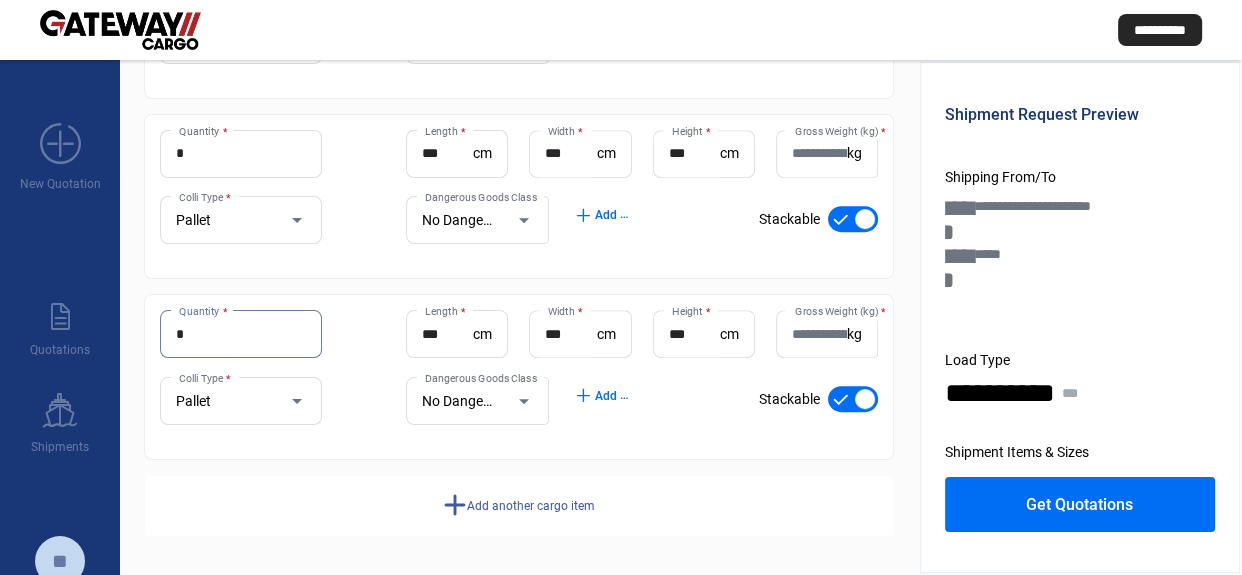 type on "*" 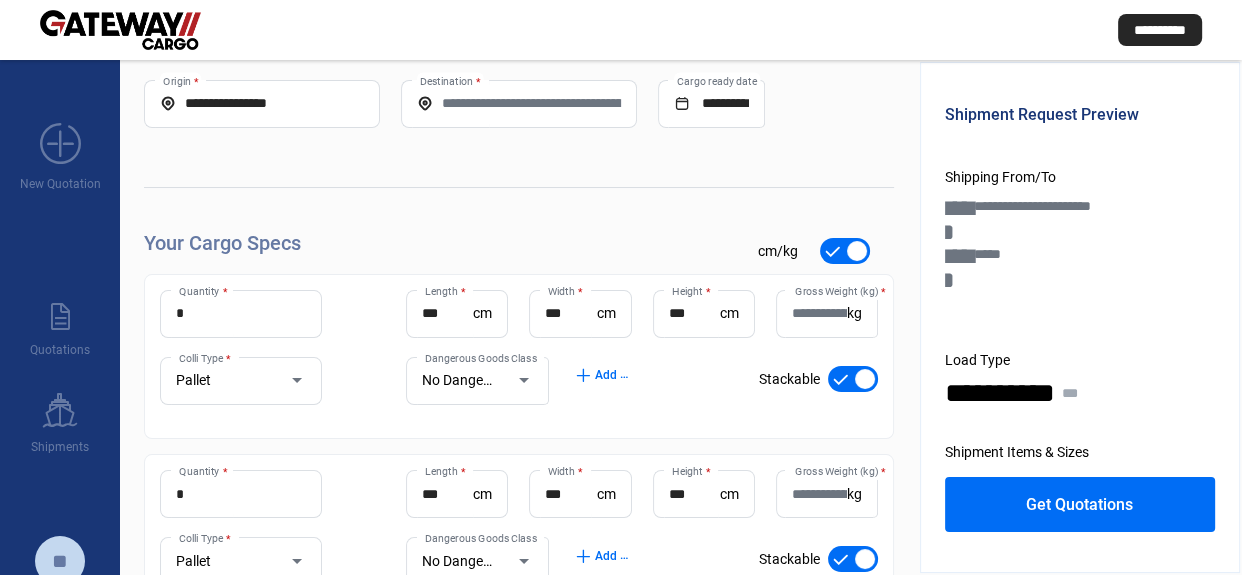 scroll, scrollTop: 0, scrollLeft: 0, axis: both 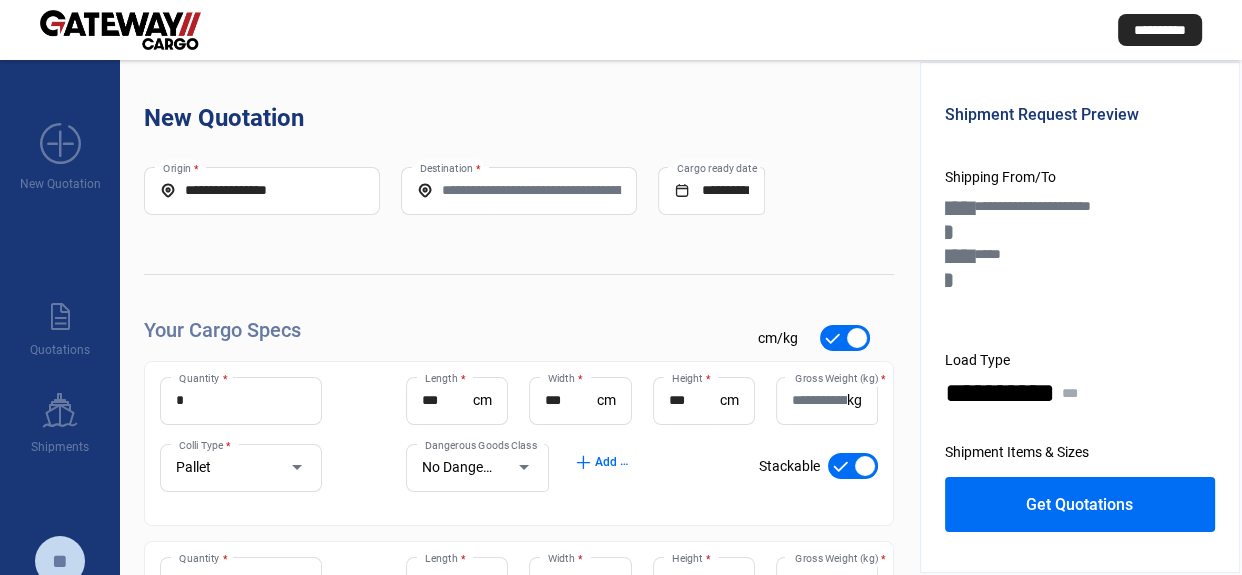 click on "Gross Weight (kg)  *" at bounding box center (819, 400) 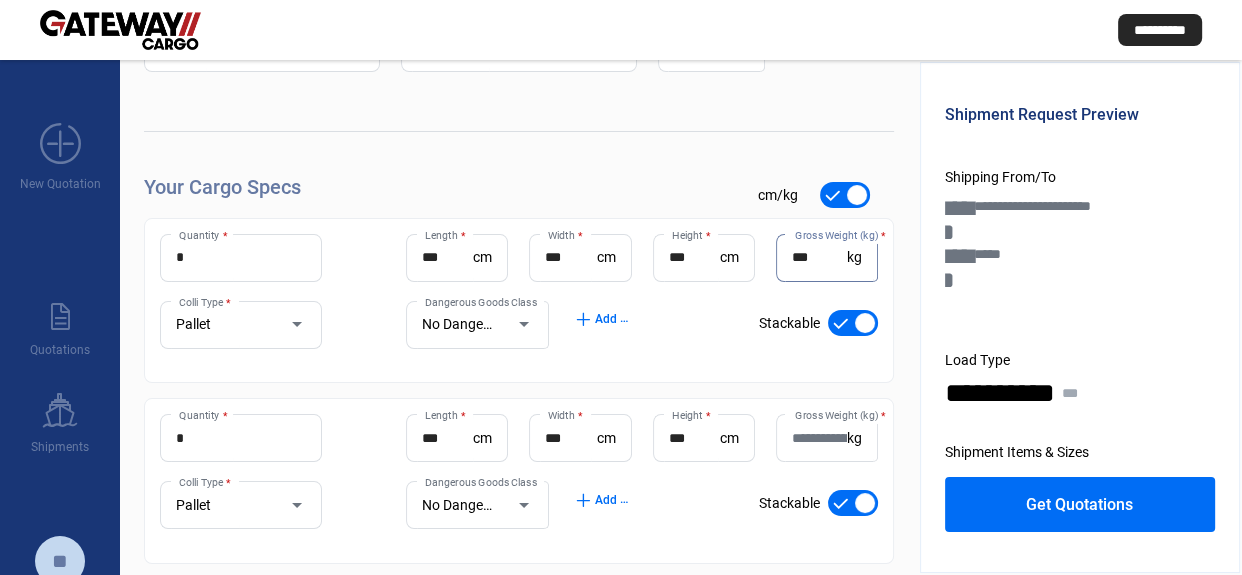 scroll, scrollTop: 272, scrollLeft: 0, axis: vertical 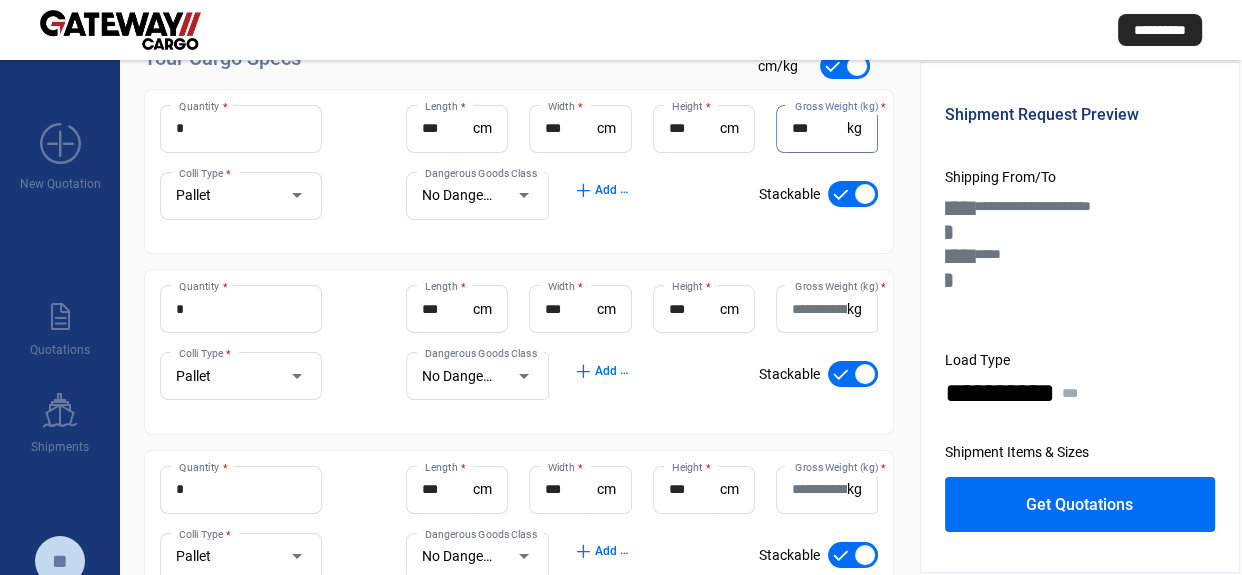 type on "***" 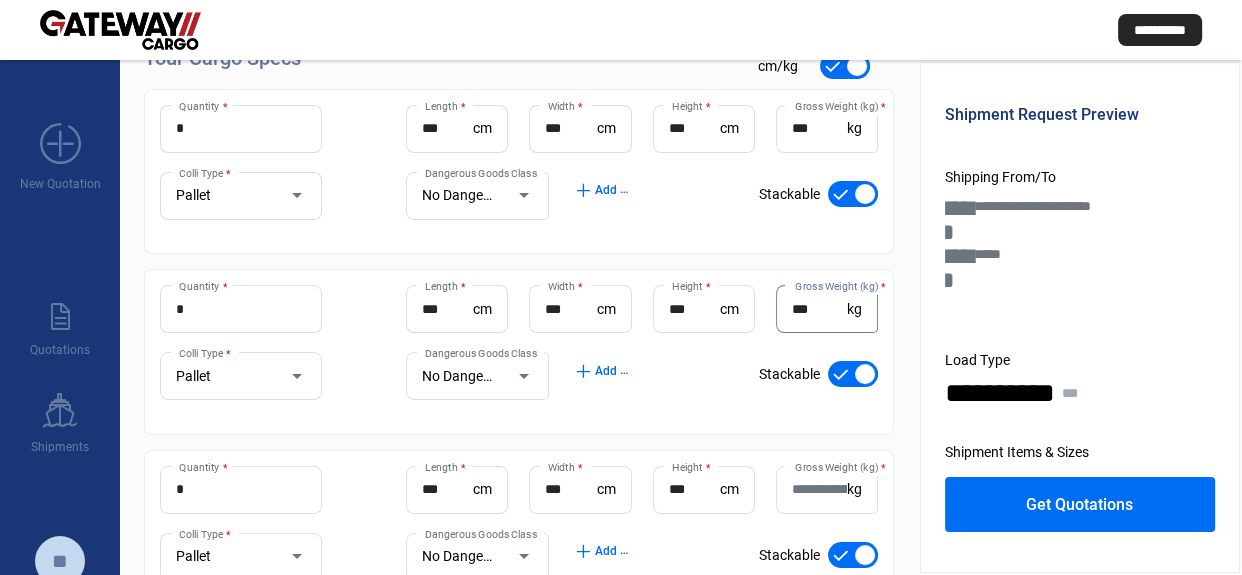 type on "***" 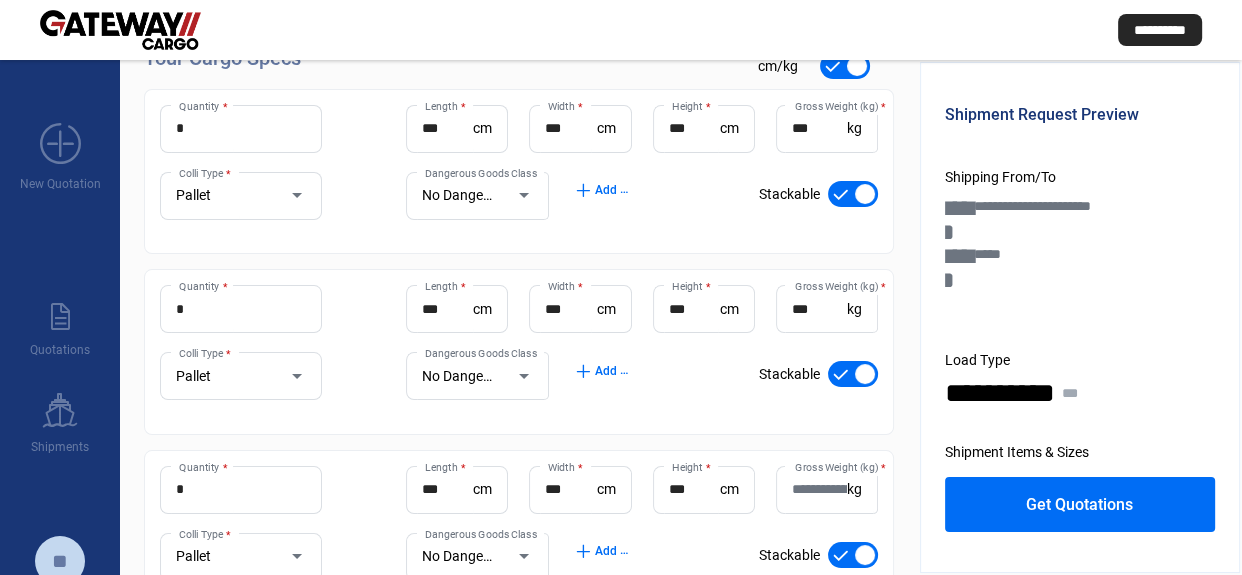 click on "Gross Weight (kg)  * kg" 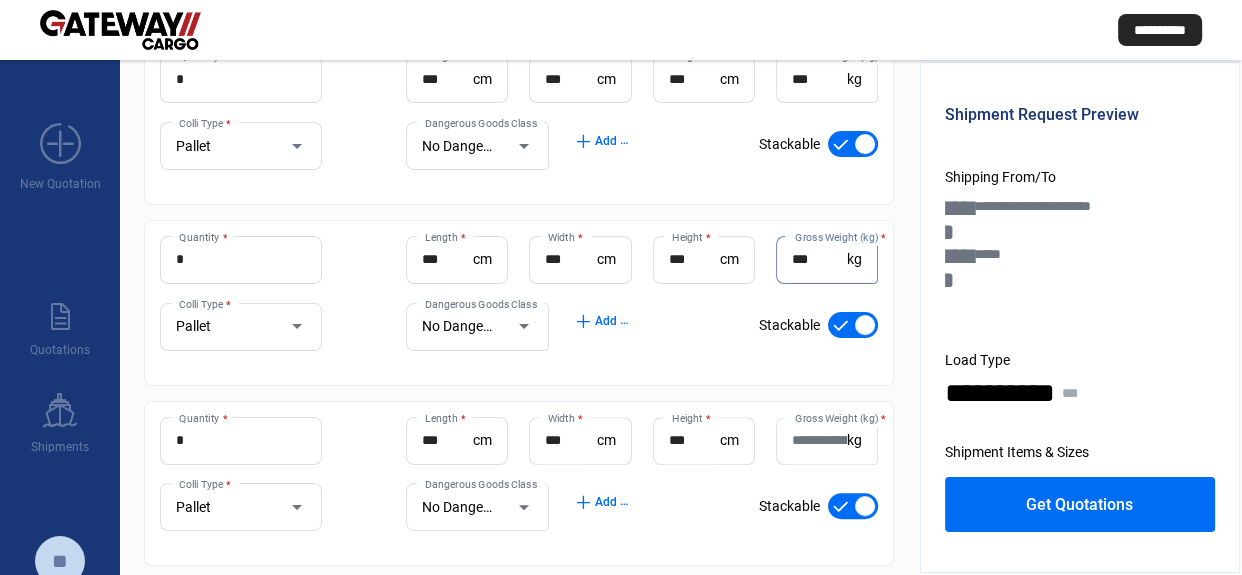scroll, scrollTop: 636, scrollLeft: 0, axis: vertical 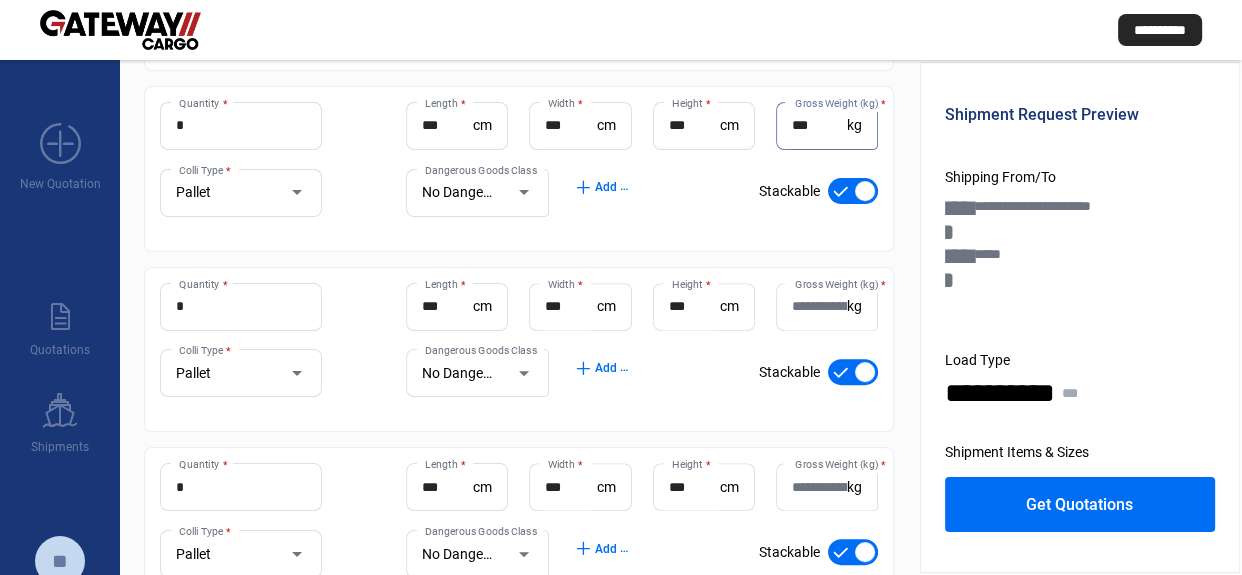 type on "***" 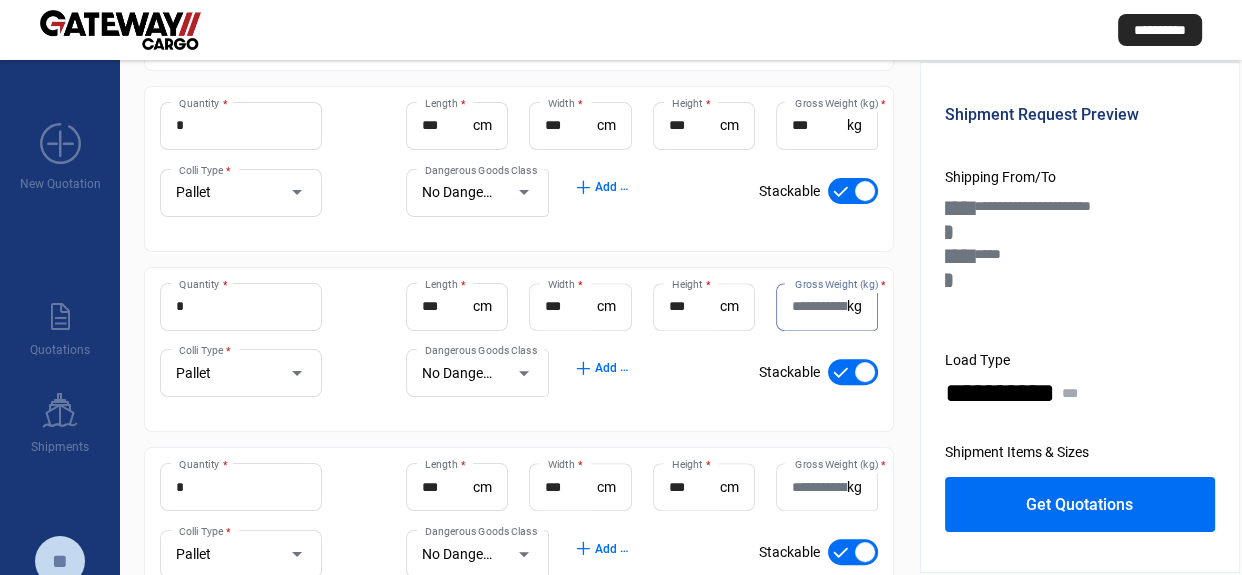 click on "Gross Weight (kg)  *" at bounding box center (819, 306) 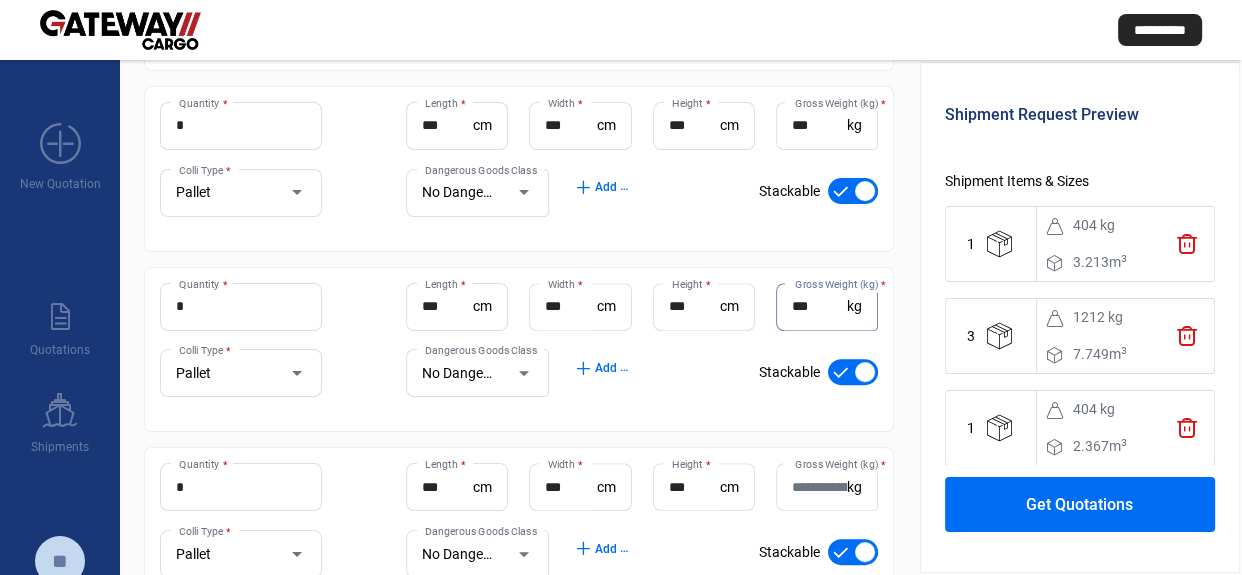 scroll, scrollTop: 272, scrollLeft: 0, axis: vertical 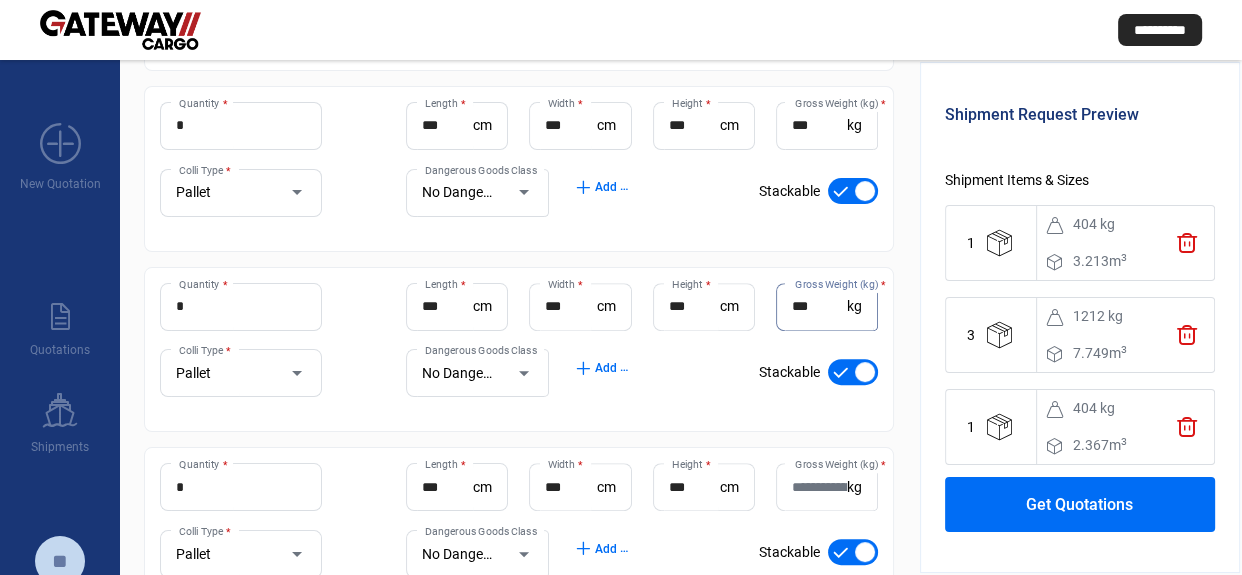 type on "***" 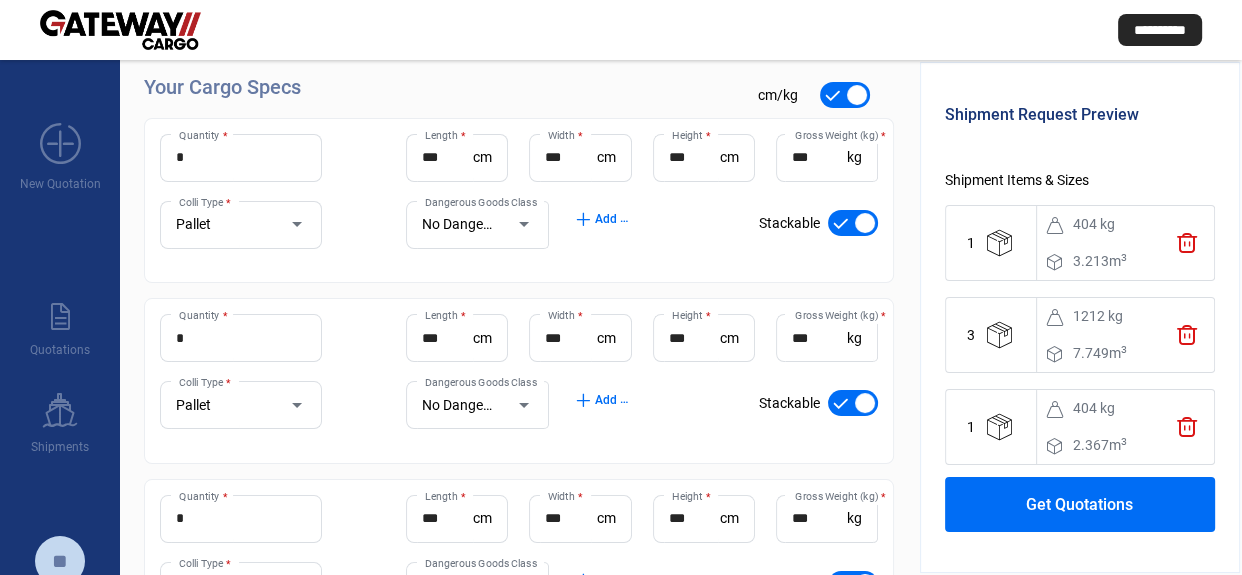 type on "***" 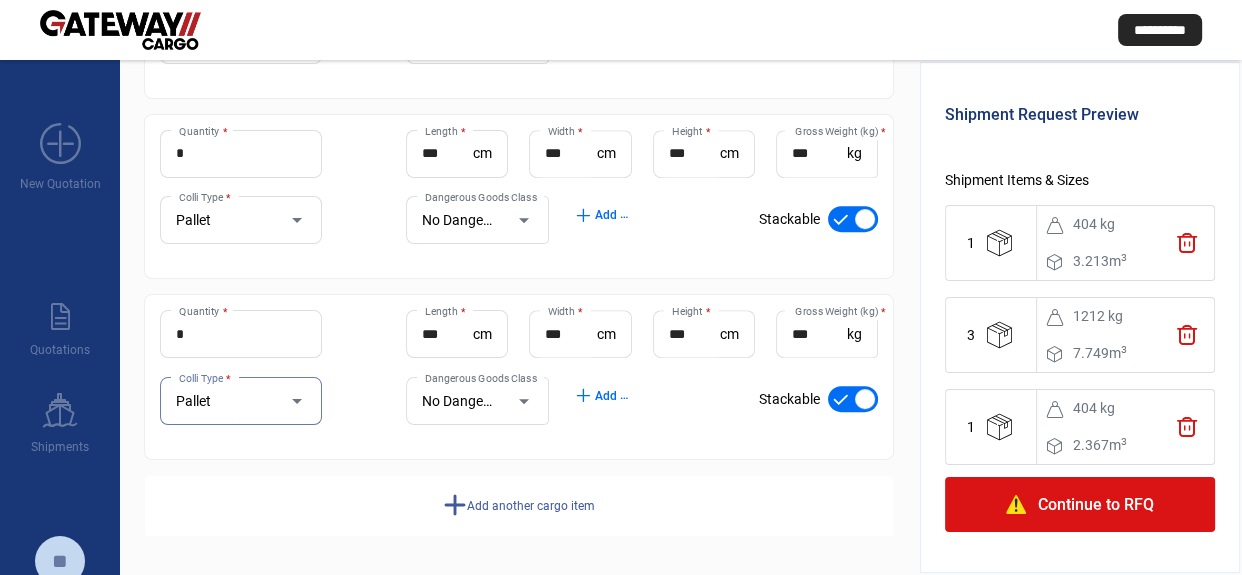 click on "**********" 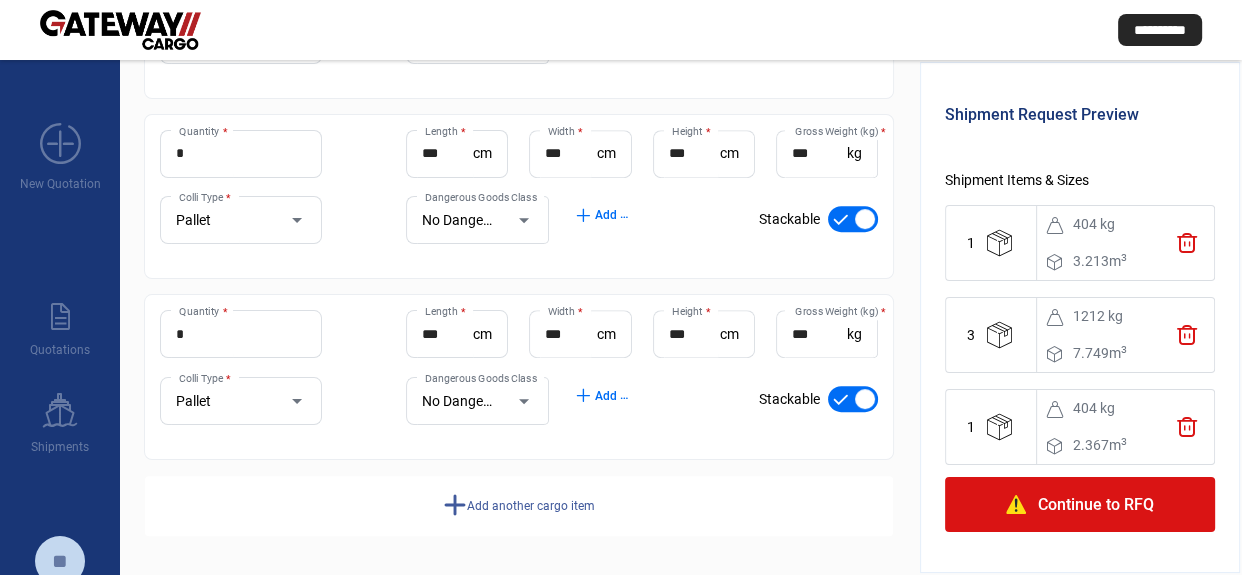 click on "Continue to RFQ" 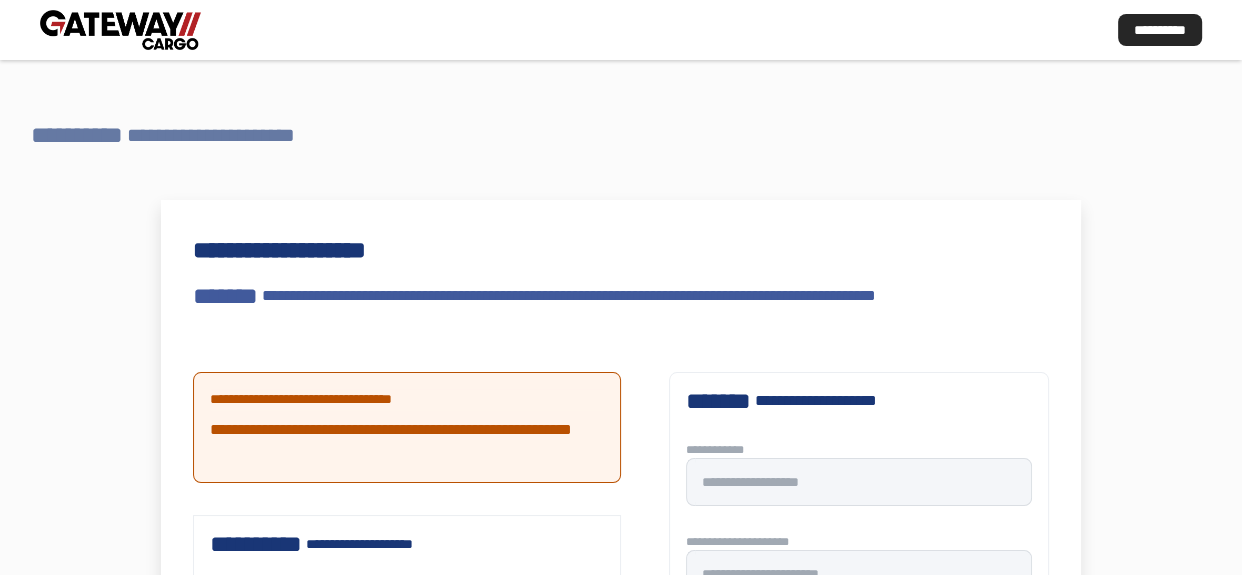 scroll, scrollTop: 0, scrollLeft: 0, axis: both 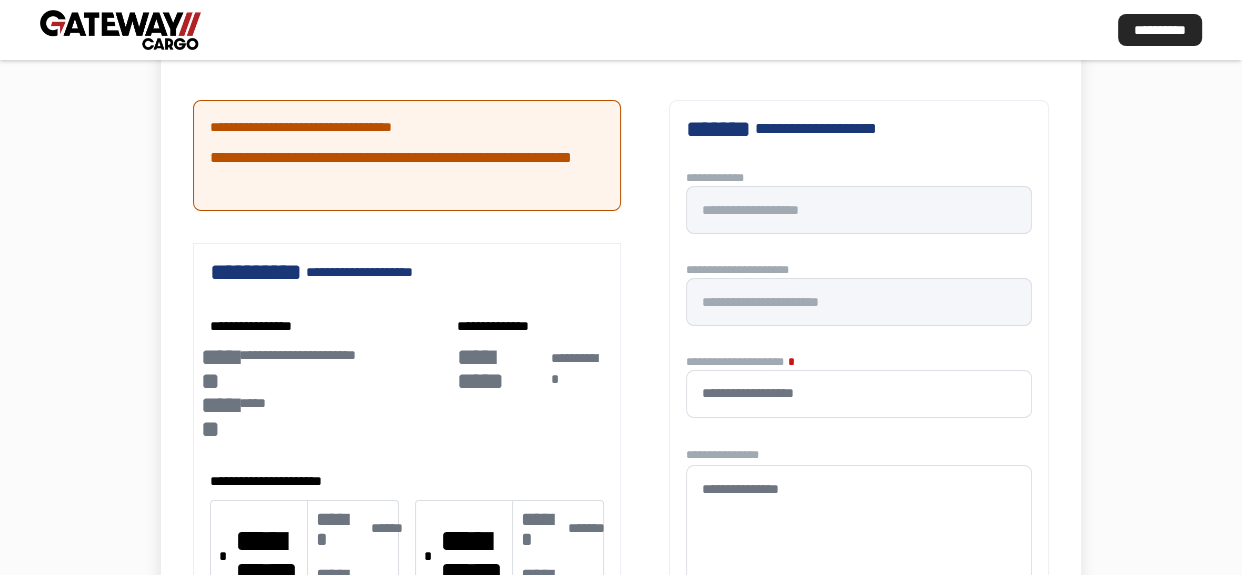 type 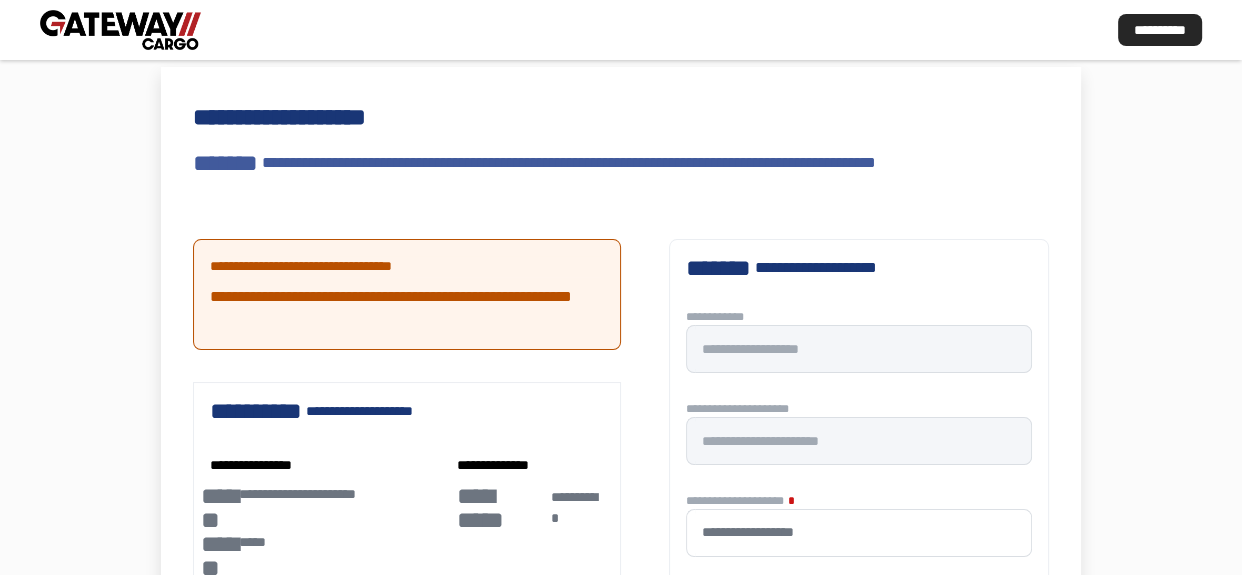scroll, scrollTop: 0, scrollLeft: 0, axis: both 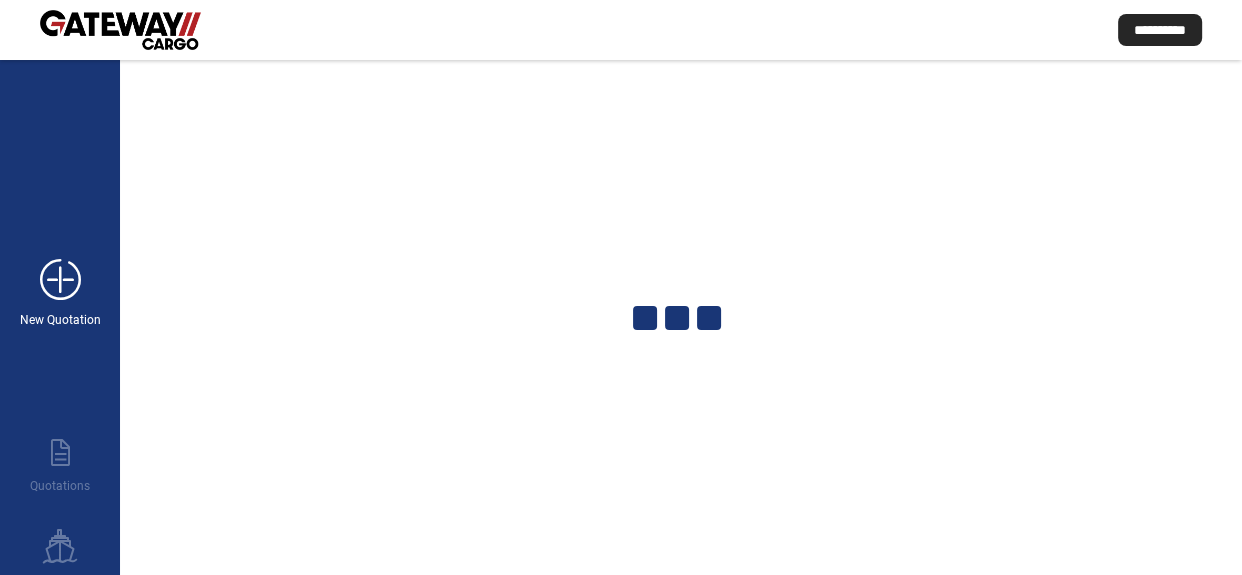 click on "add_new" at bounding box center [60, 280] 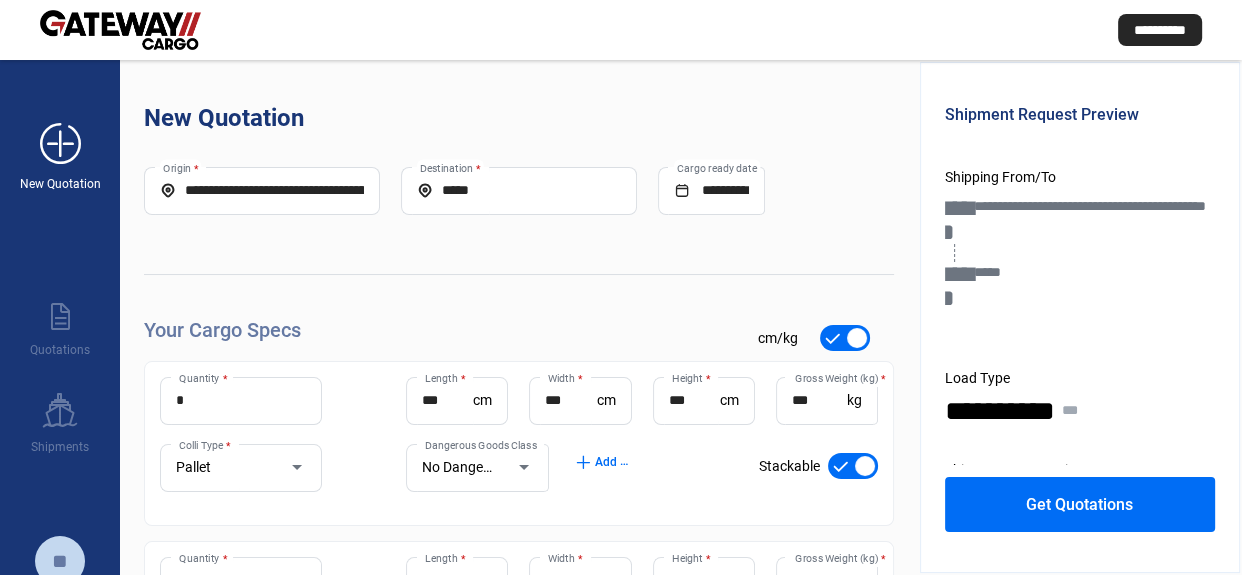 click on "add_new" at bounding box center [60, 144] 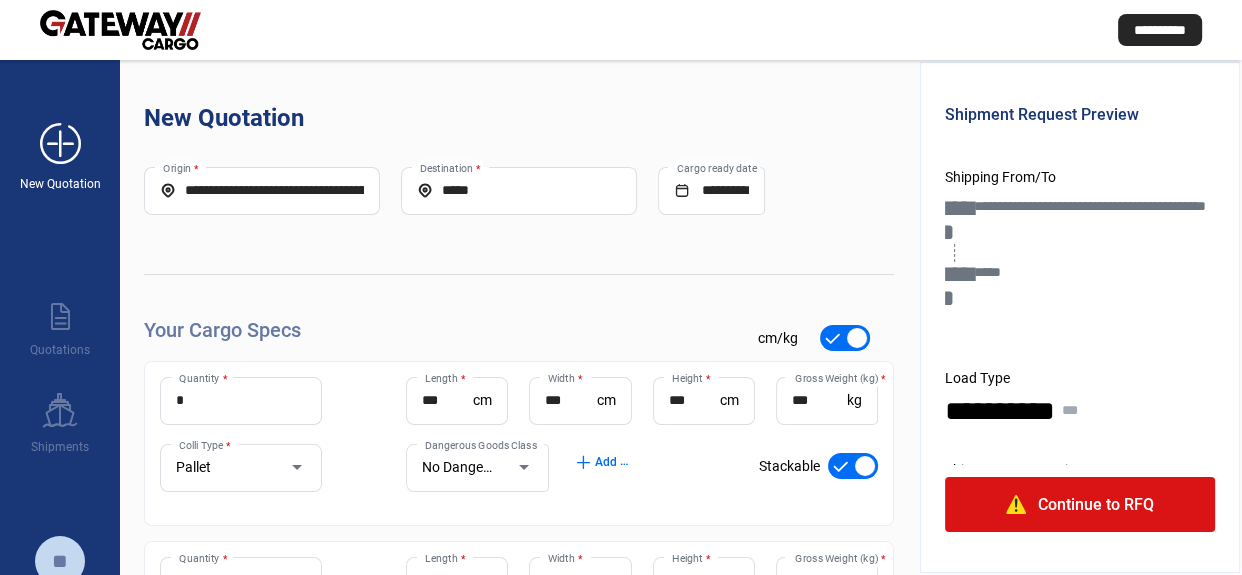 click on "add_new" at bounding box center [60, 144] 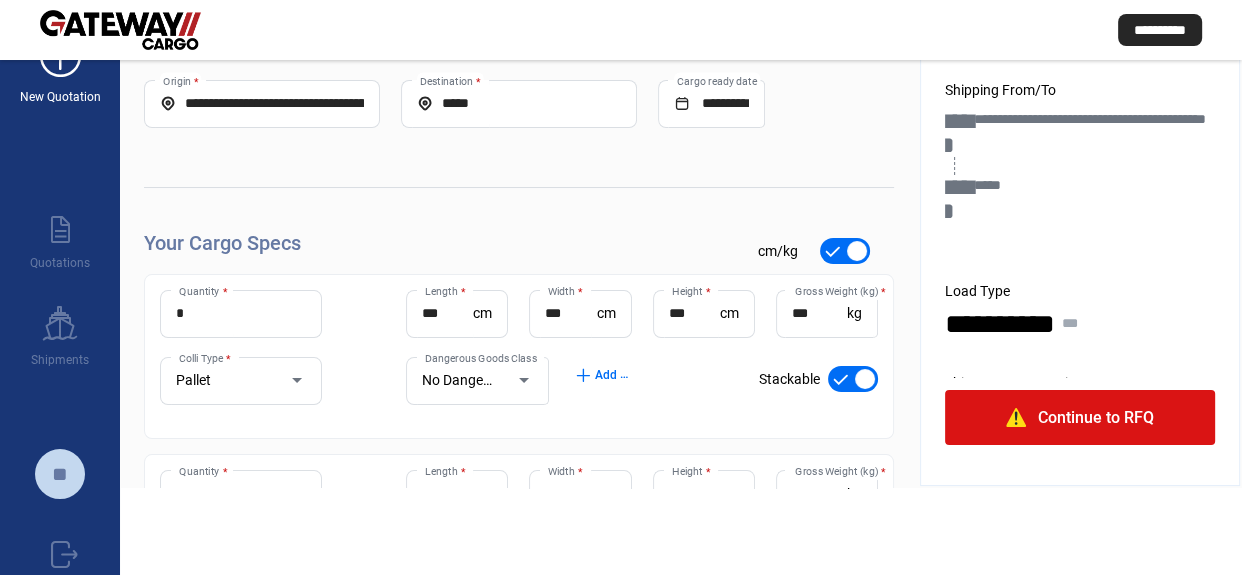 scroll, scrollTop: 0, scrollLeft: 0, axis: both 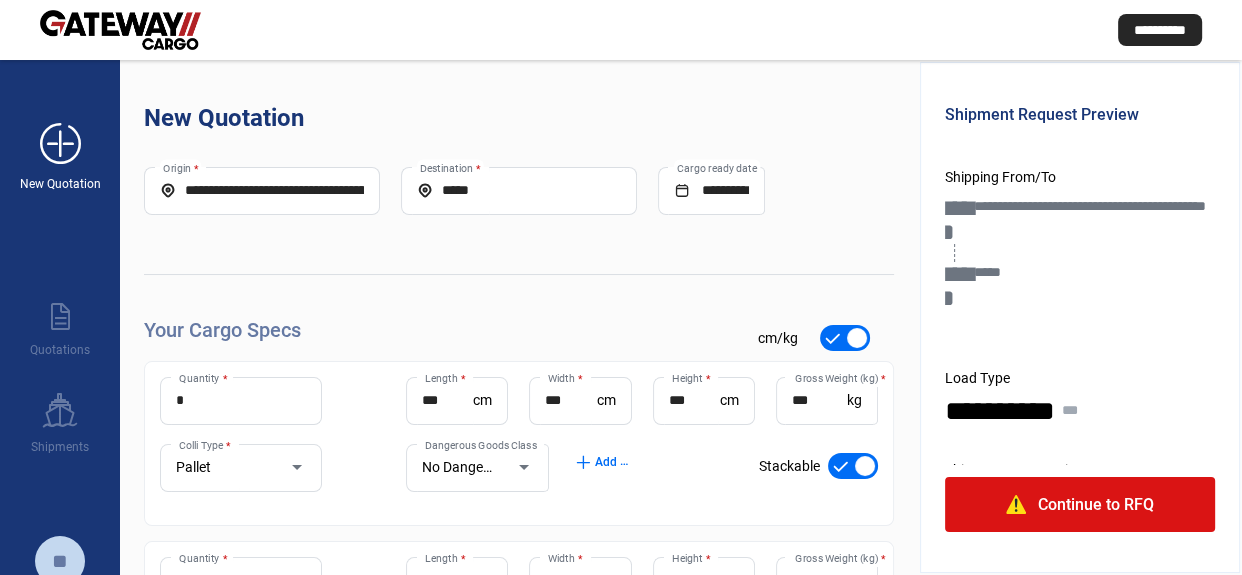 click on "add_new" at bounding box center (60, 144) 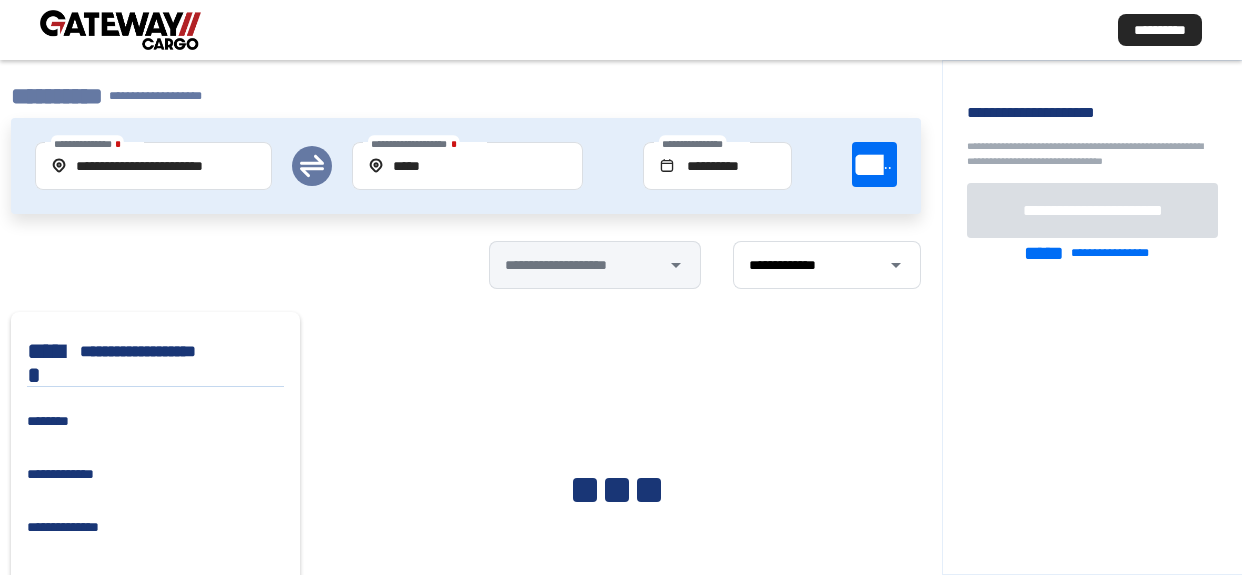 scroll, scrollTop: 0, scrollLeft: 0, axis: both 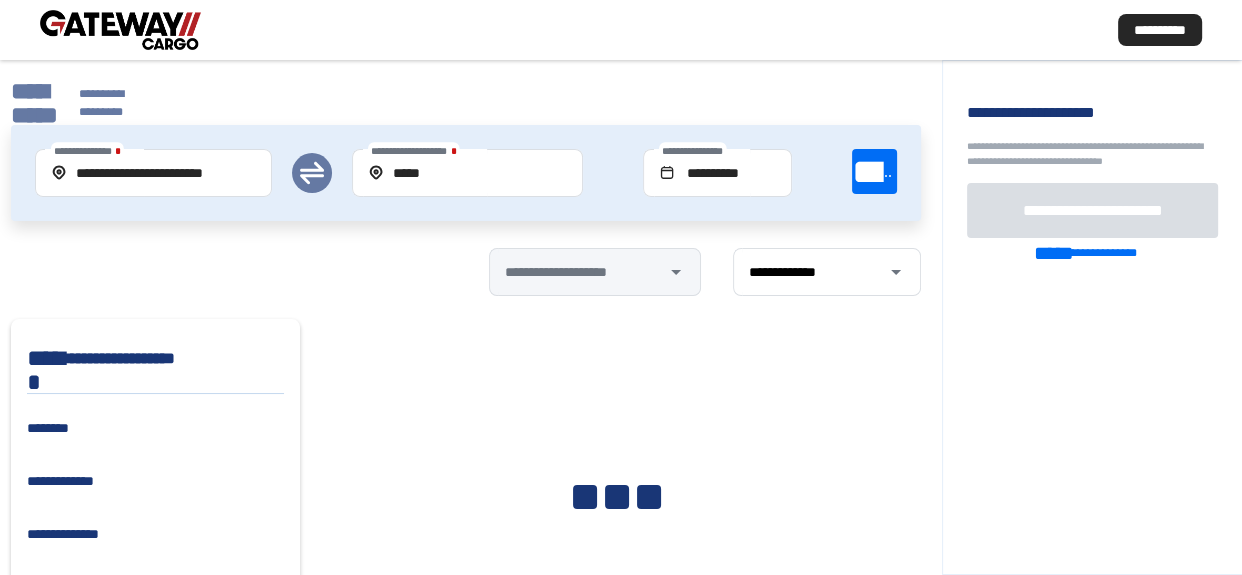click on "**********" 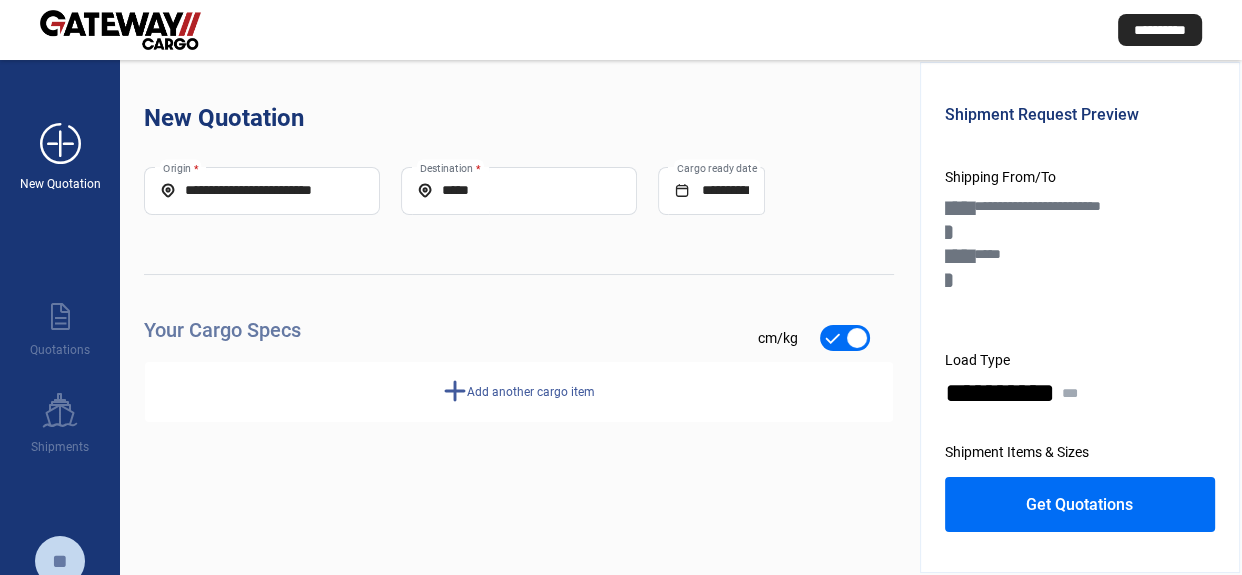 click on "add_new" at bounding box center (60, 144) 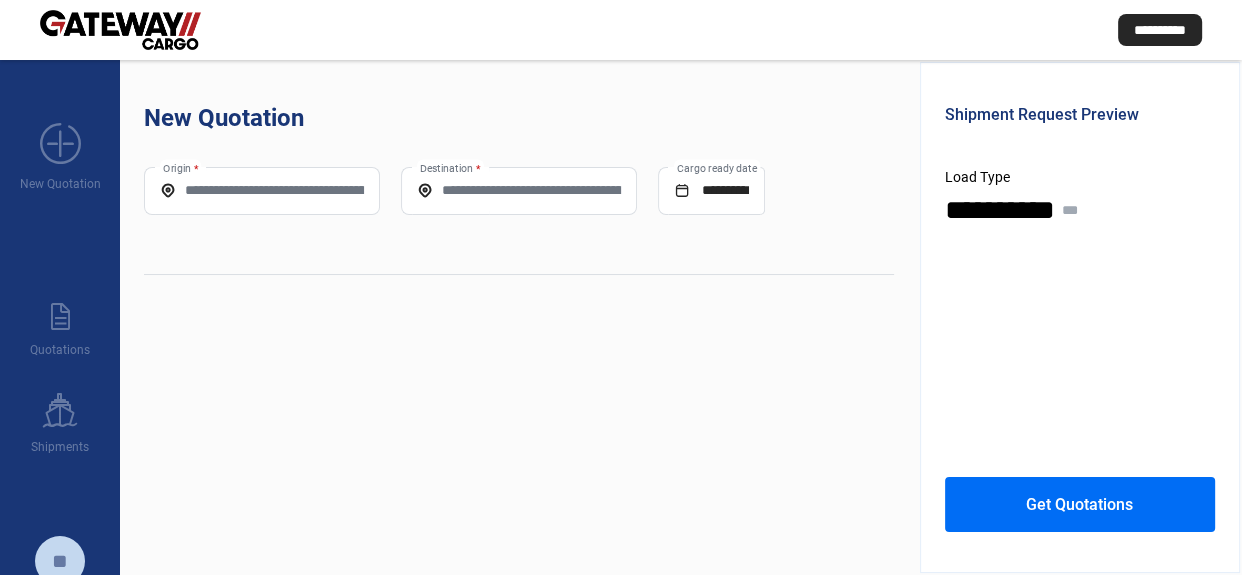 click on "Origin *" at bounding box center (262, 190) 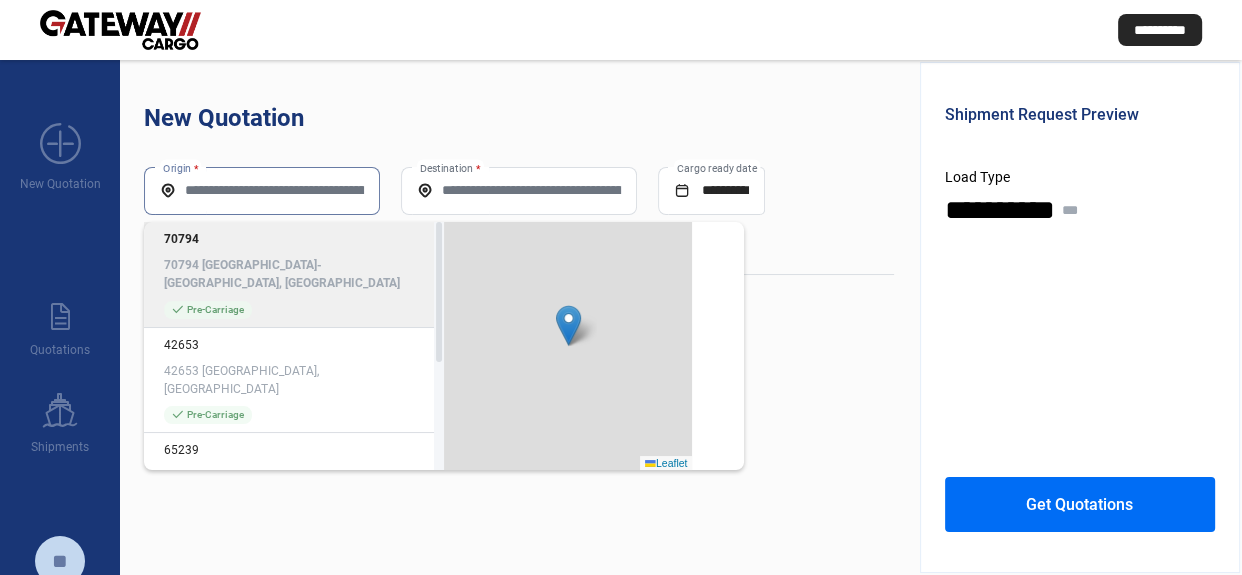 paste on "**********" 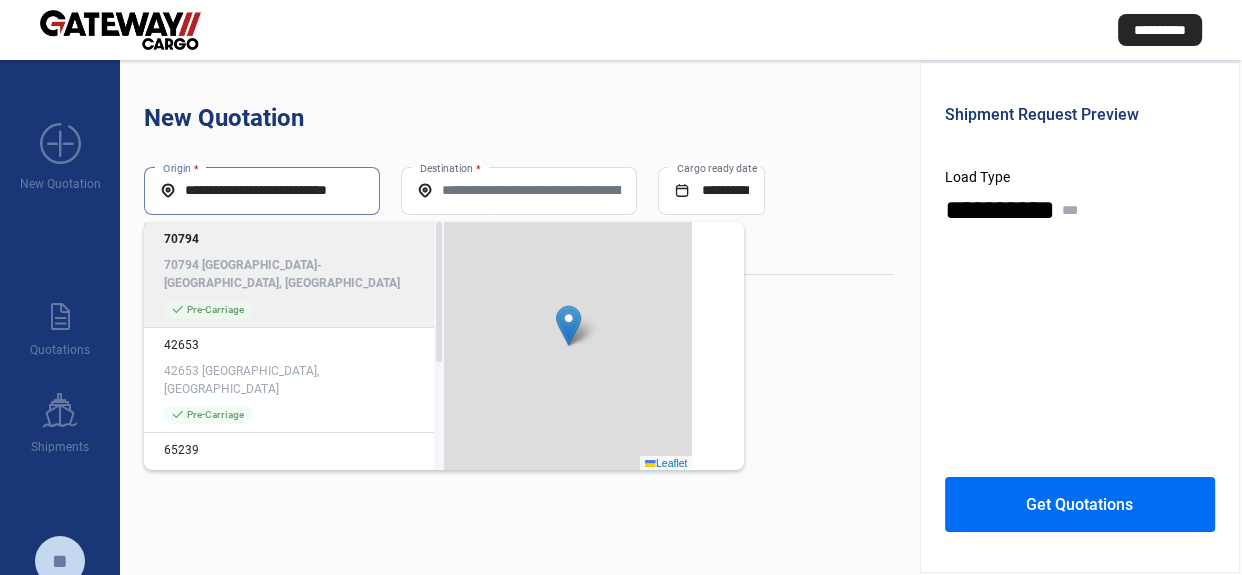 scroll, scrollTop: 0, scrollLeft: 9, axis: horizontal 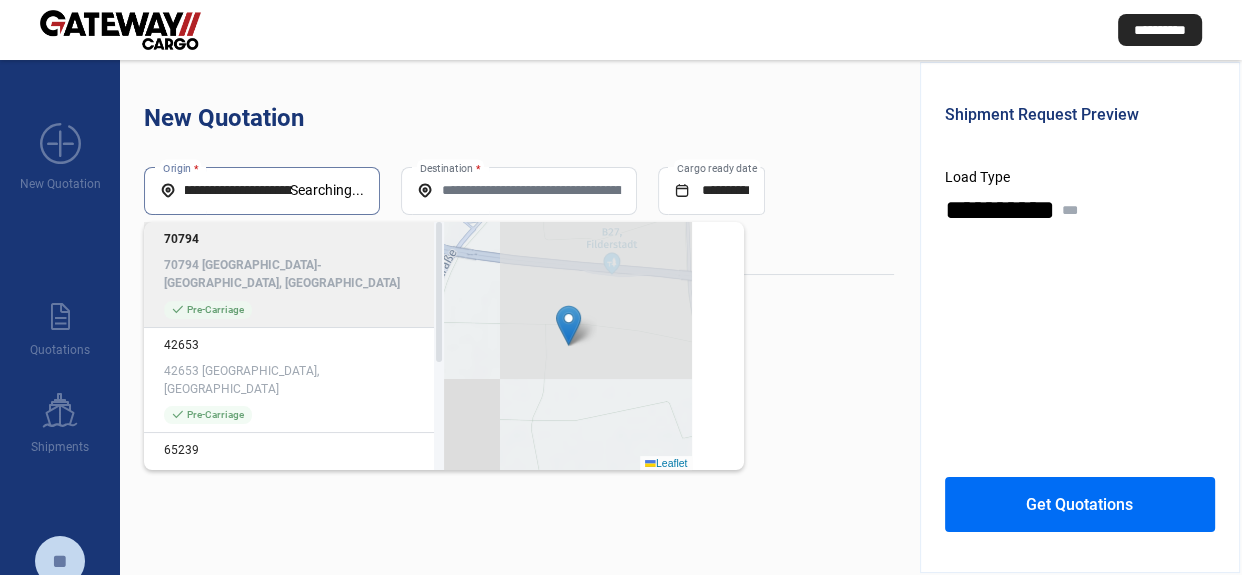 type on "**********" 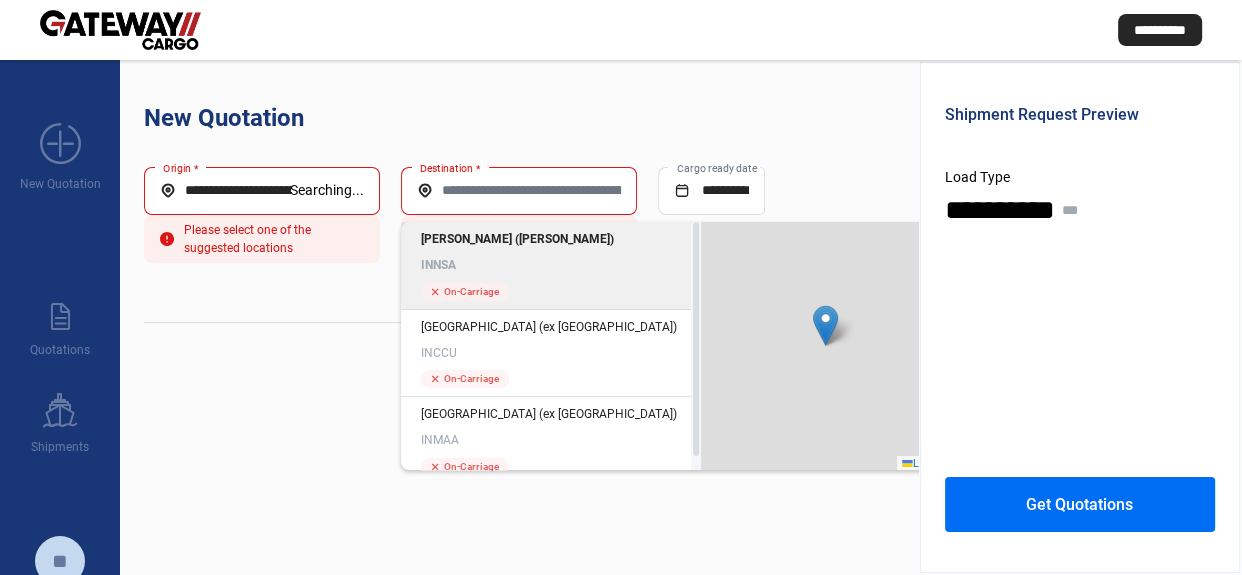click on "[PERSON_NAME] ([PERSON_NAME])" 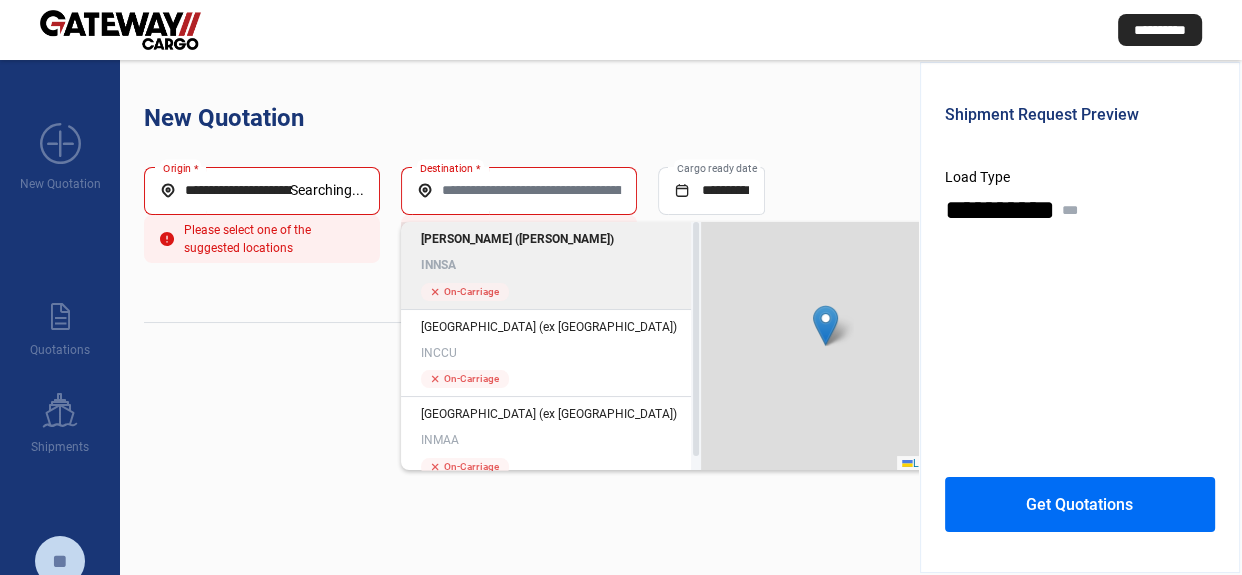 type on "*****" 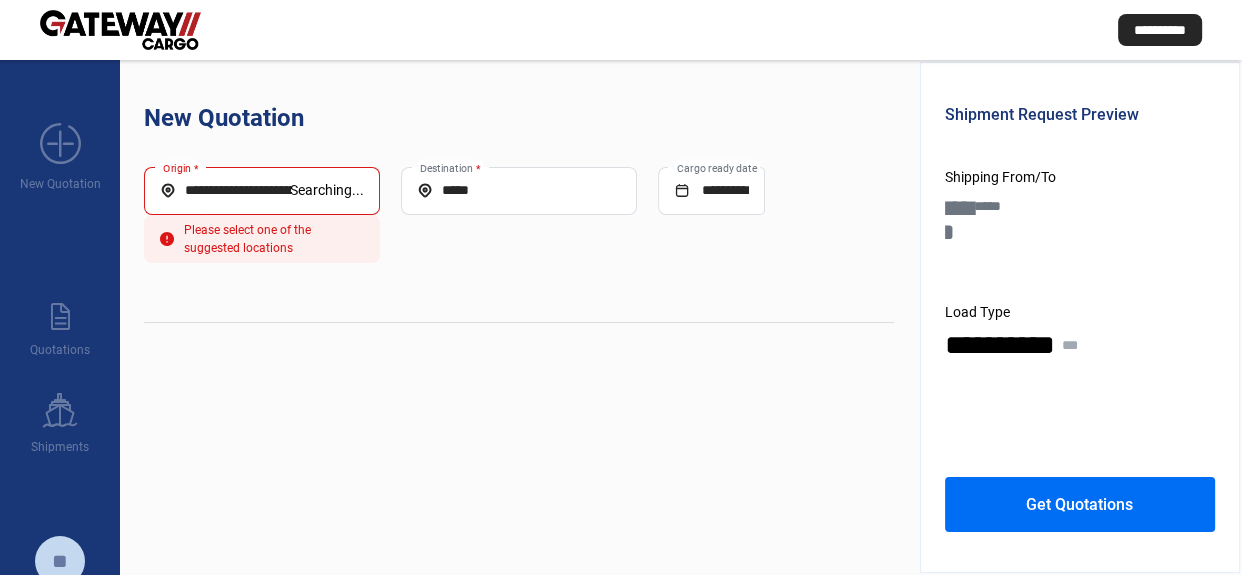 click on "**********" 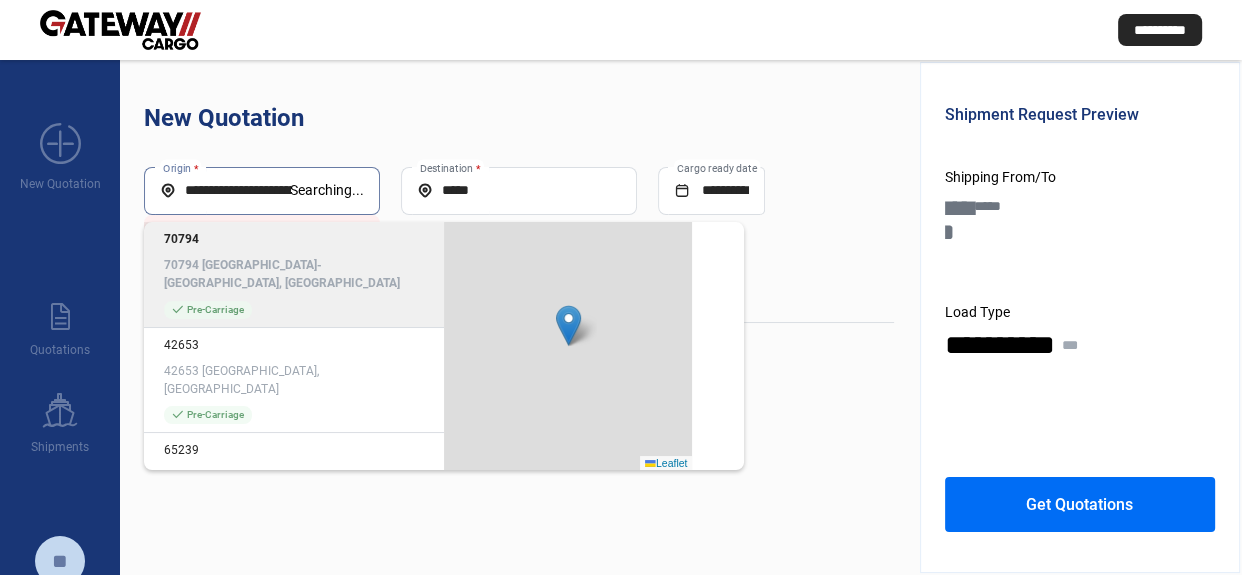 scroll, scrollTop: 0, scrollLeft: 82, axis: horizontal 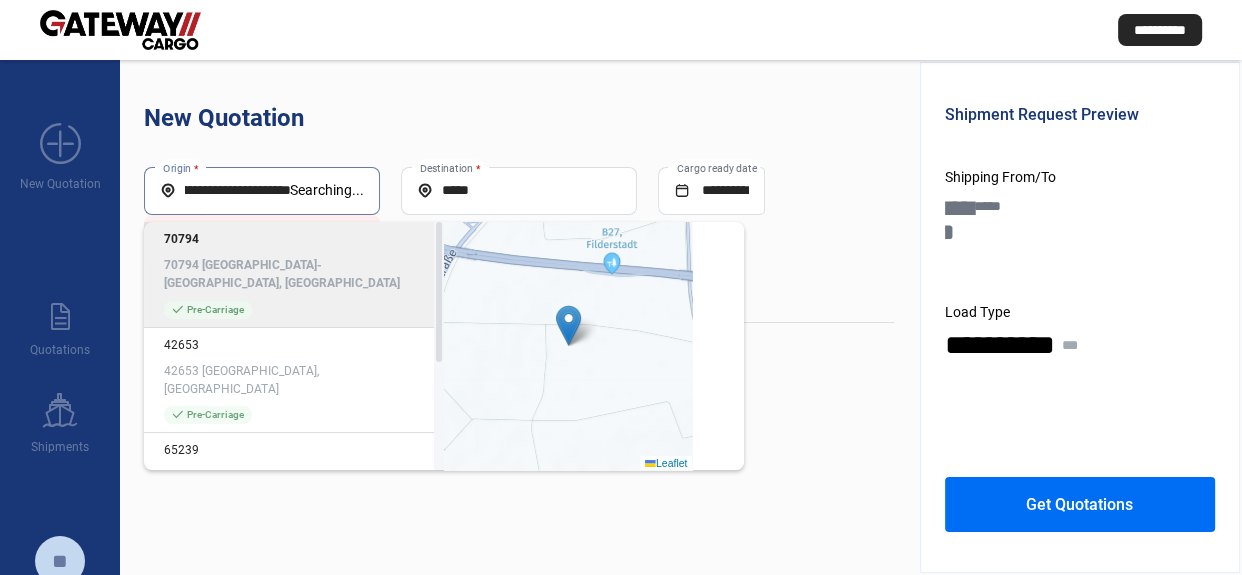 click on "**********" 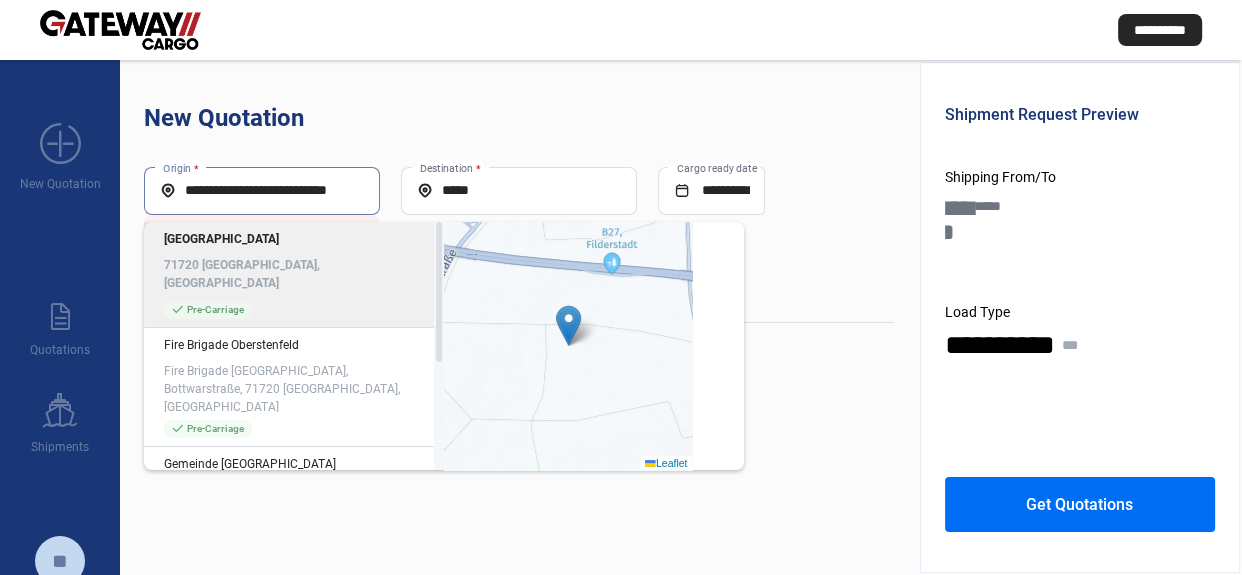 scroll, scrollTop: 0, scrollLeft: 9, axis: horizontal 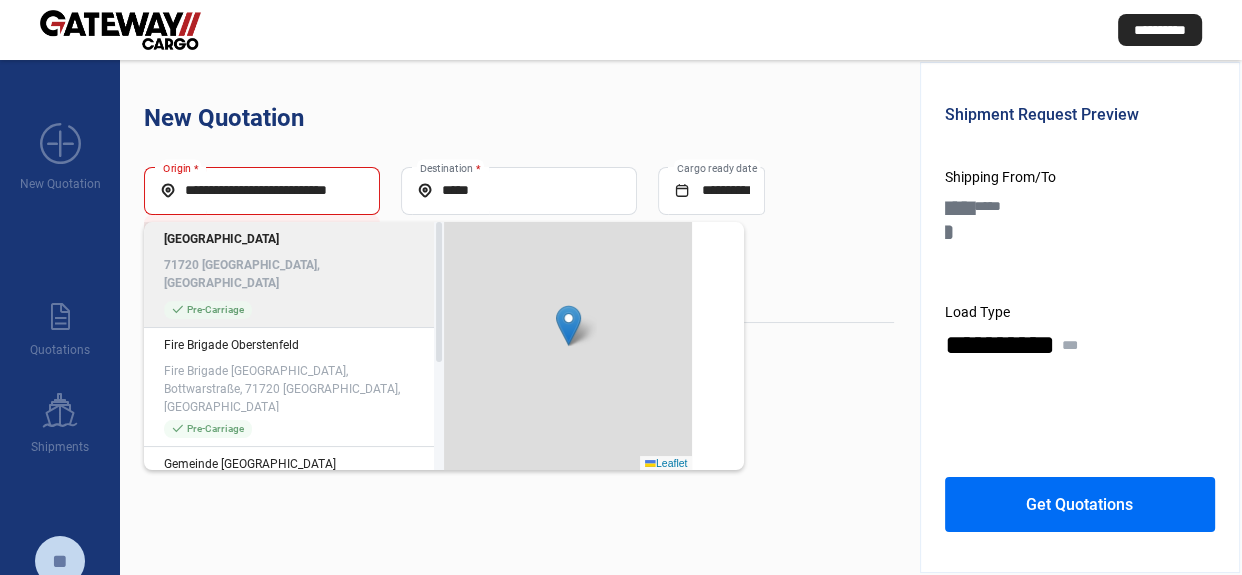 click on "71720 Oberstenfeld, Germany" 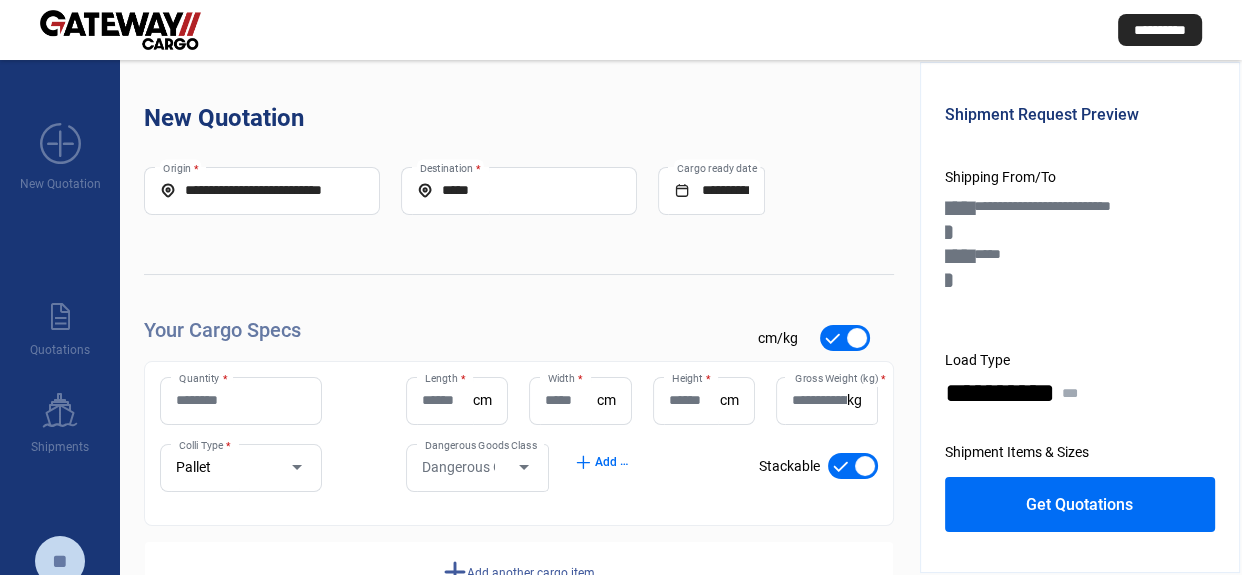 click on "Quantity *" at bounding box center (241, 400) 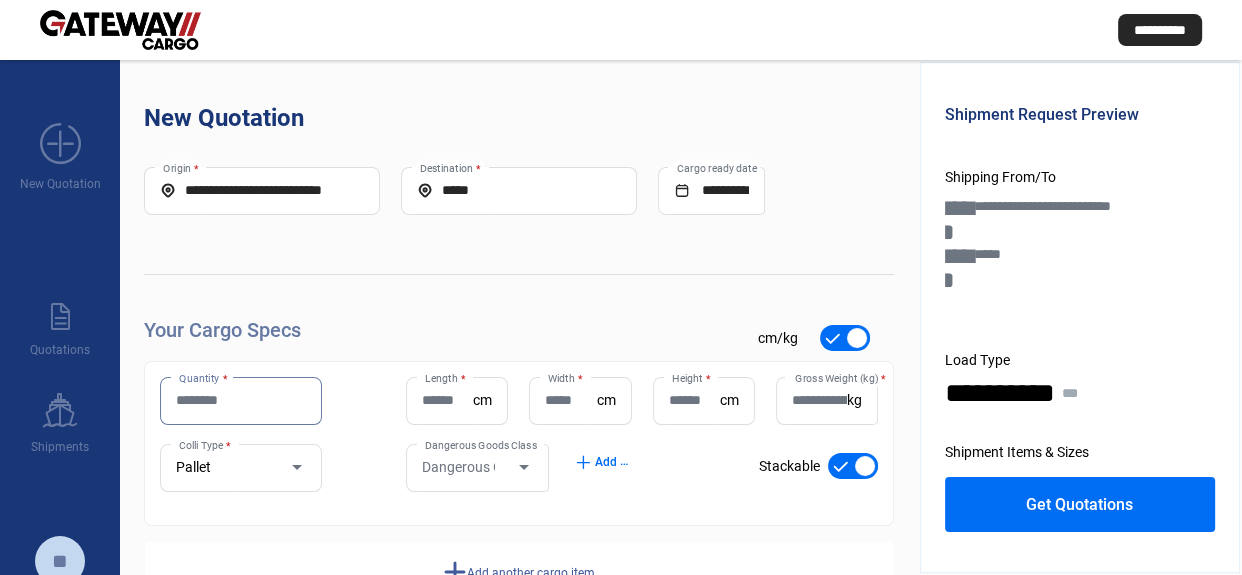type on "**********" 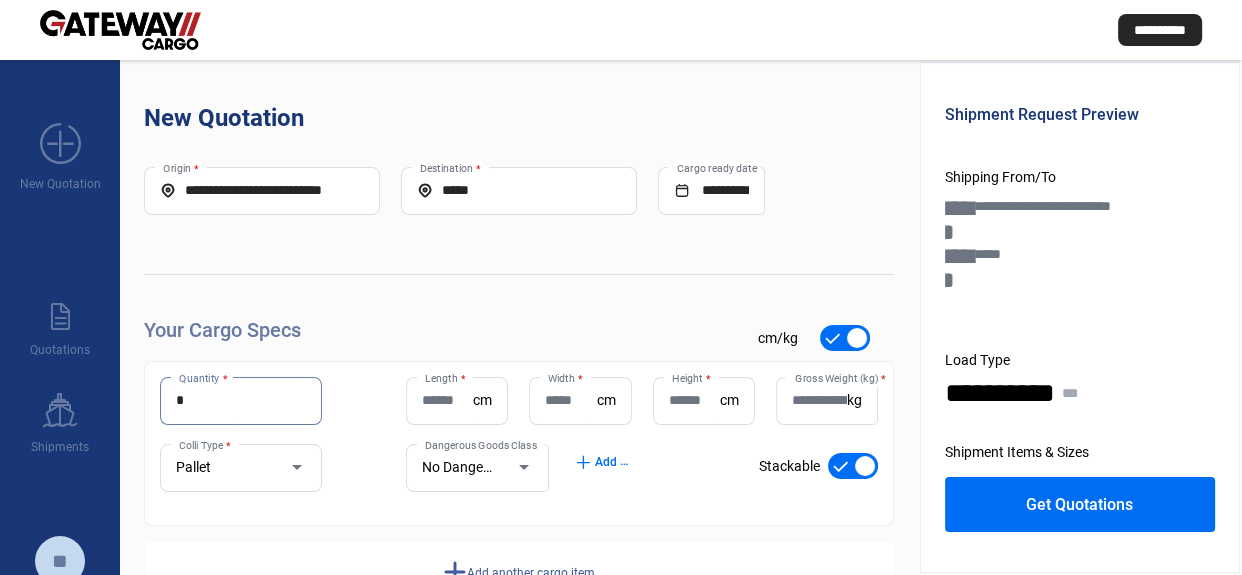 type on "*" 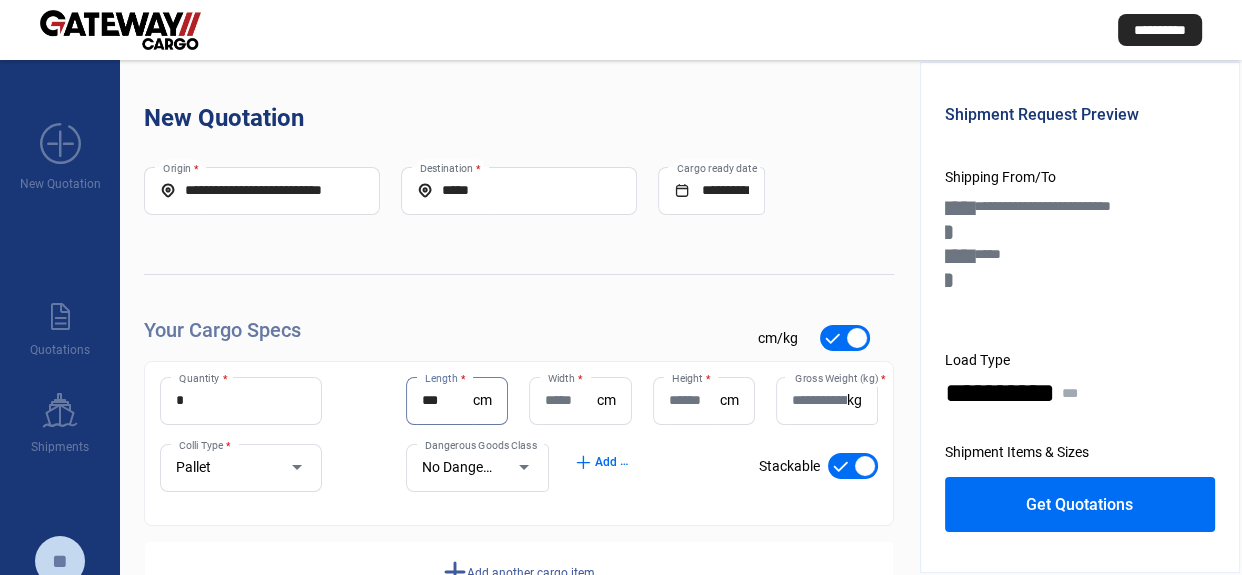 type on "***" 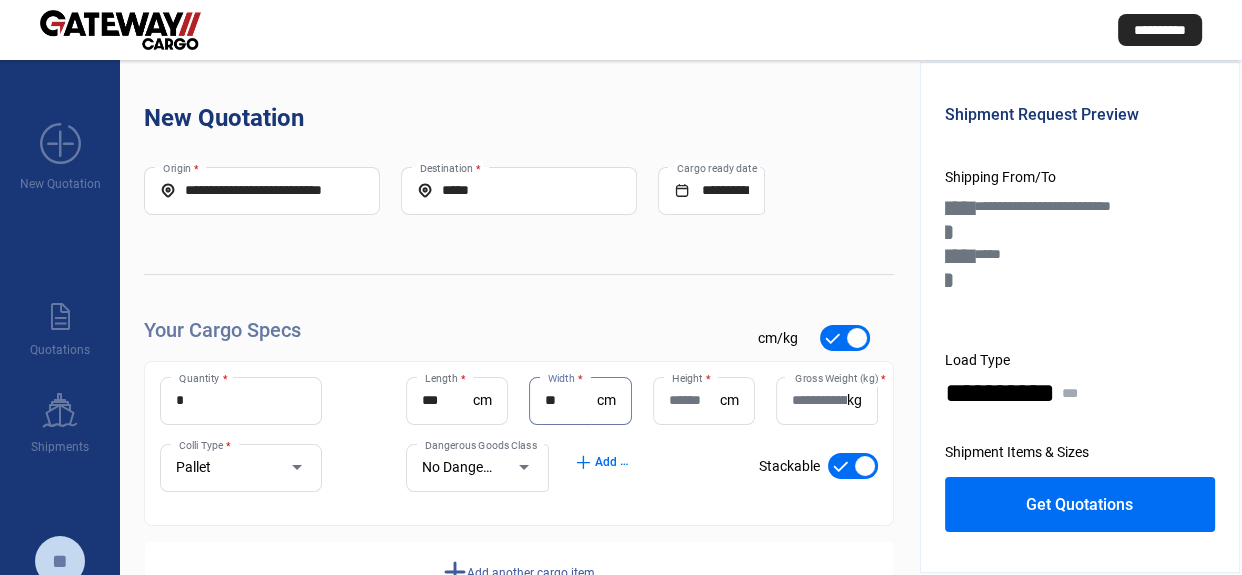 type on "**" 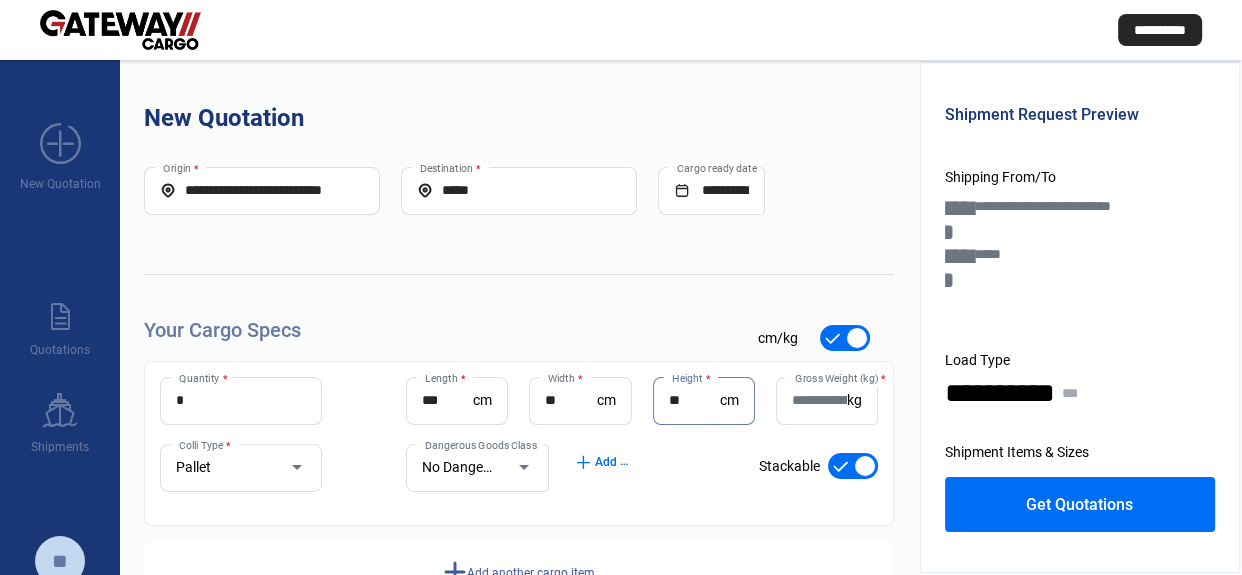 type on "**" 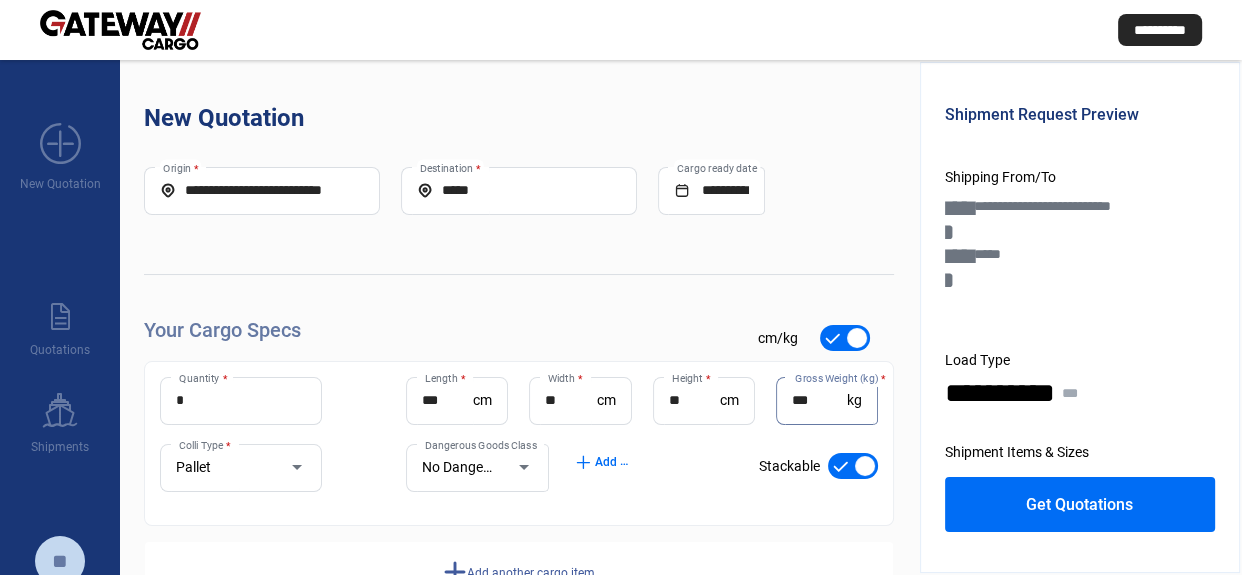 type on "***" 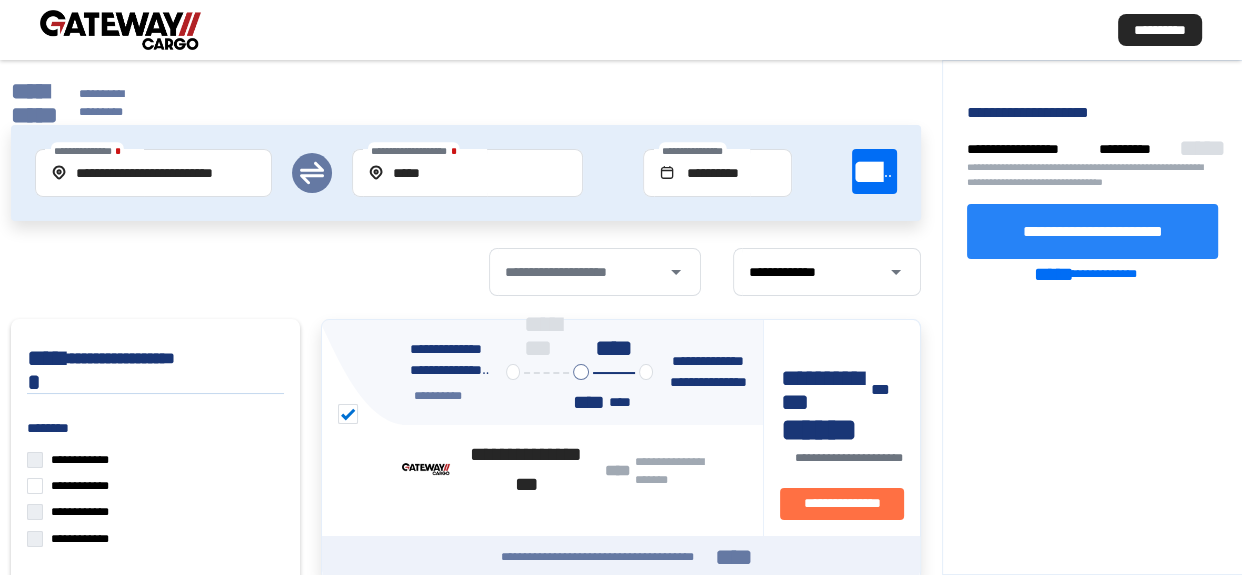 click on "**********" 